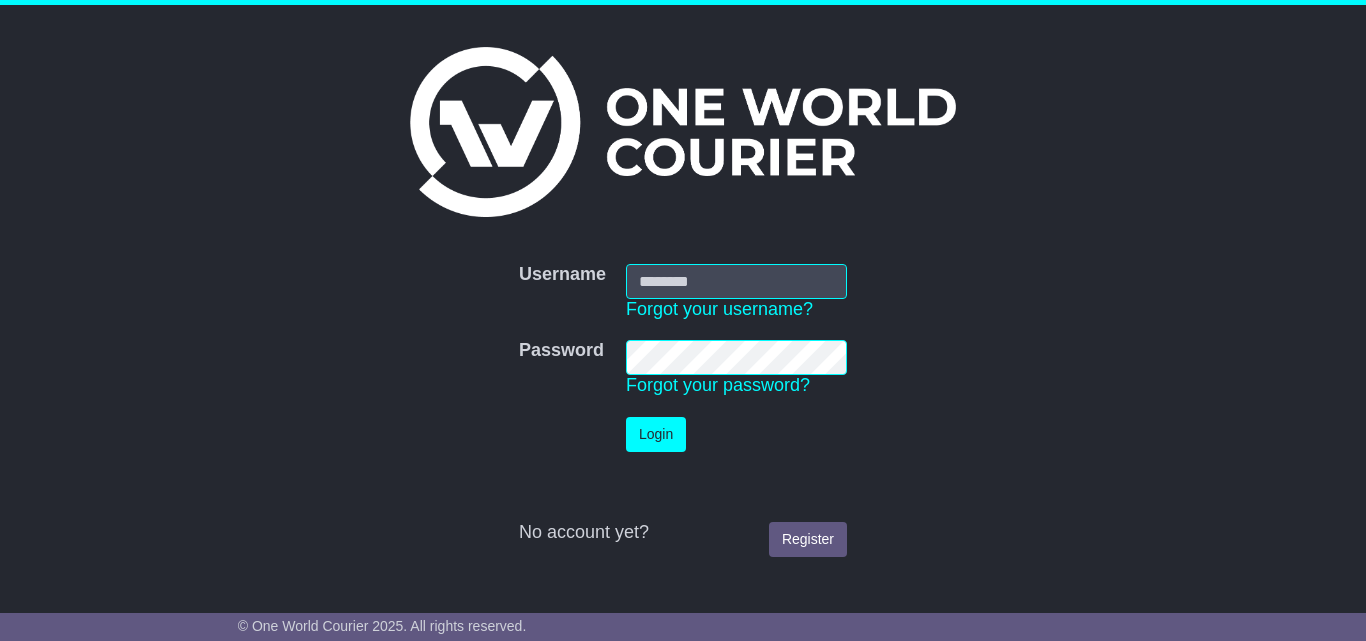 scroll, scrollTop: 0, scrollLeft: 0, axis: both 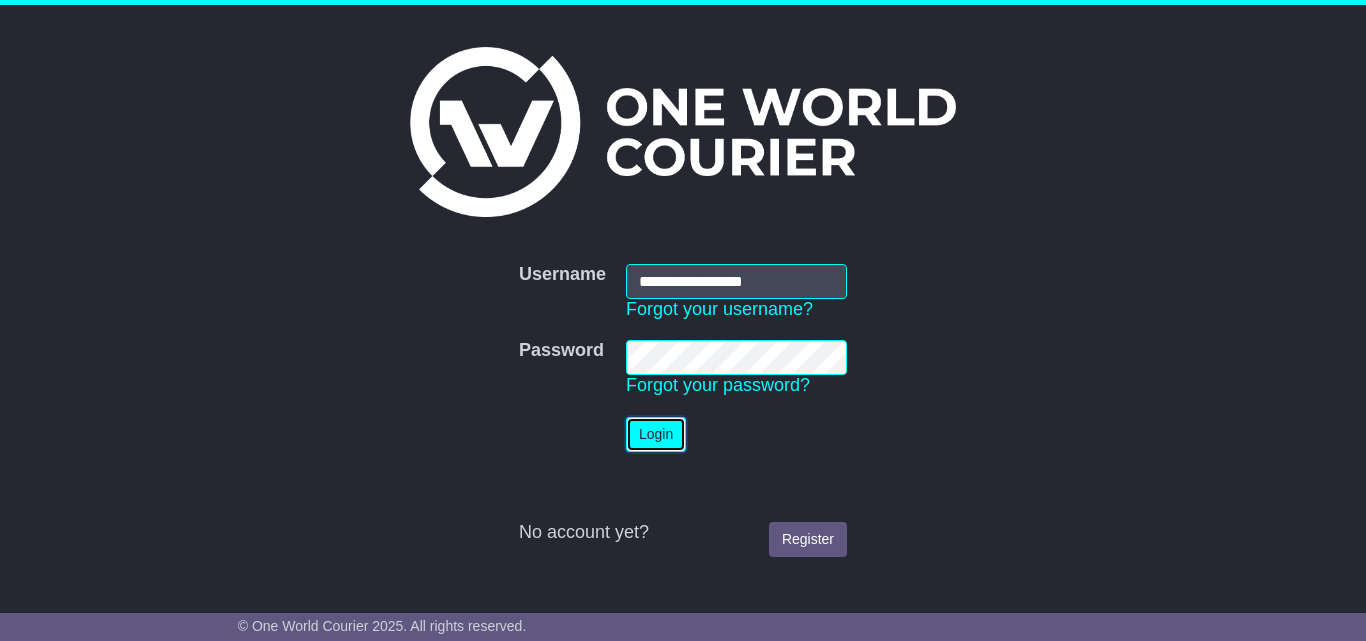 click on "Login" at bounding box center (656, 434) 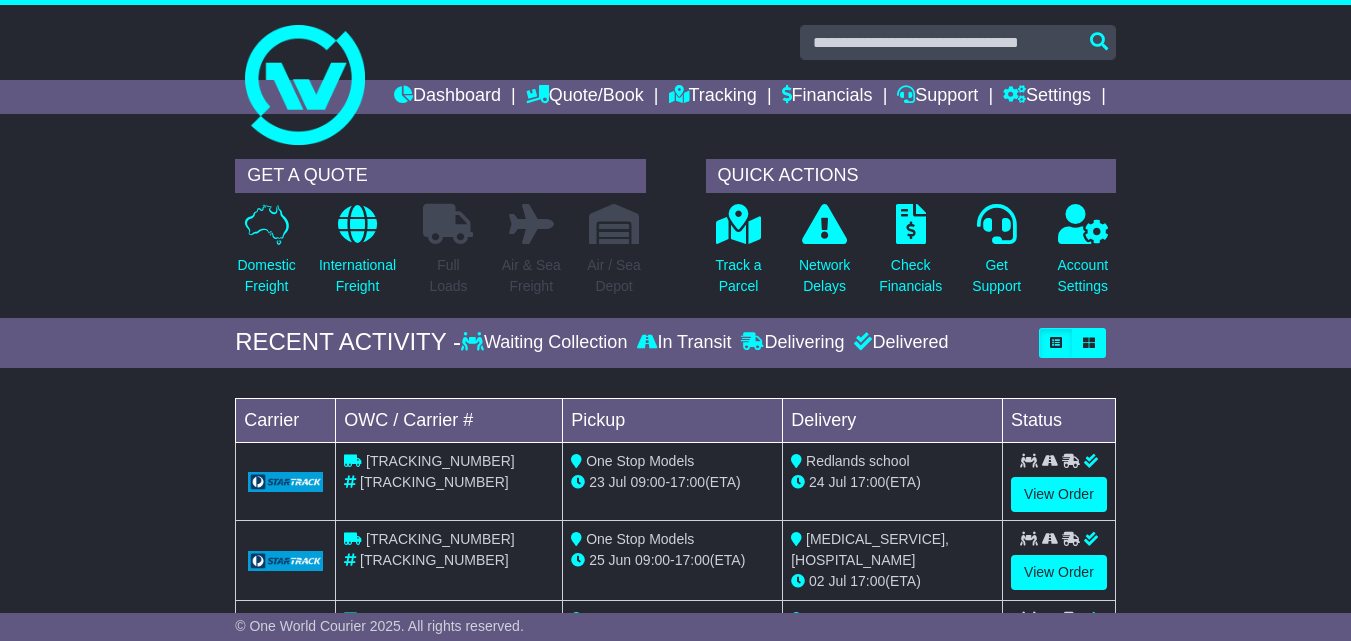 scroll, scrollTop: 0, scrollLeft: 0, axis: both 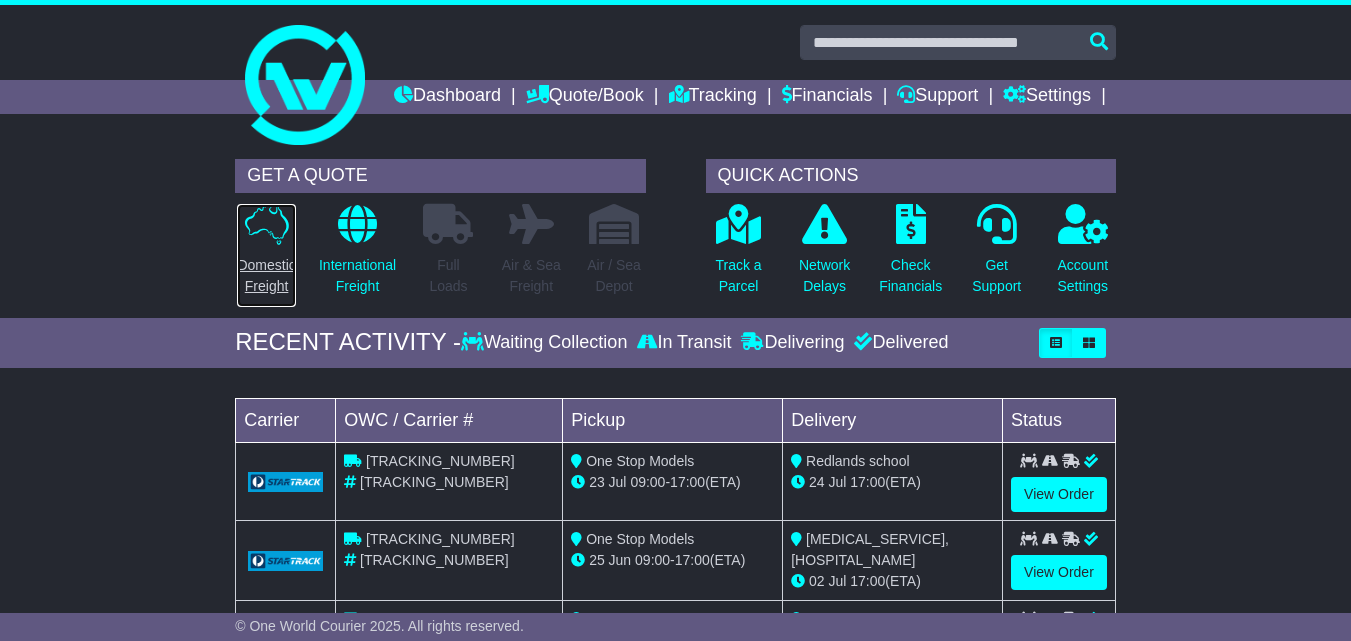 click on "Domestic Freight" at bounding box center (266, 276) 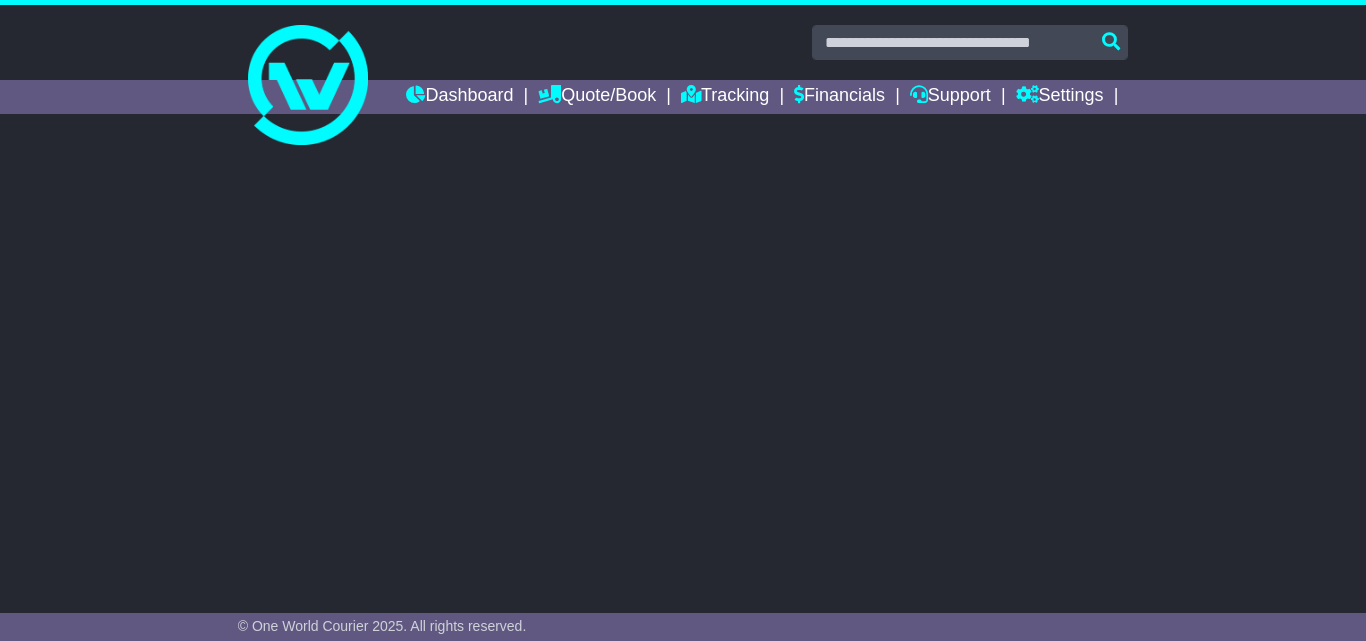 scroll, scrollTop: 0, scrollLeft: 0, axis: both 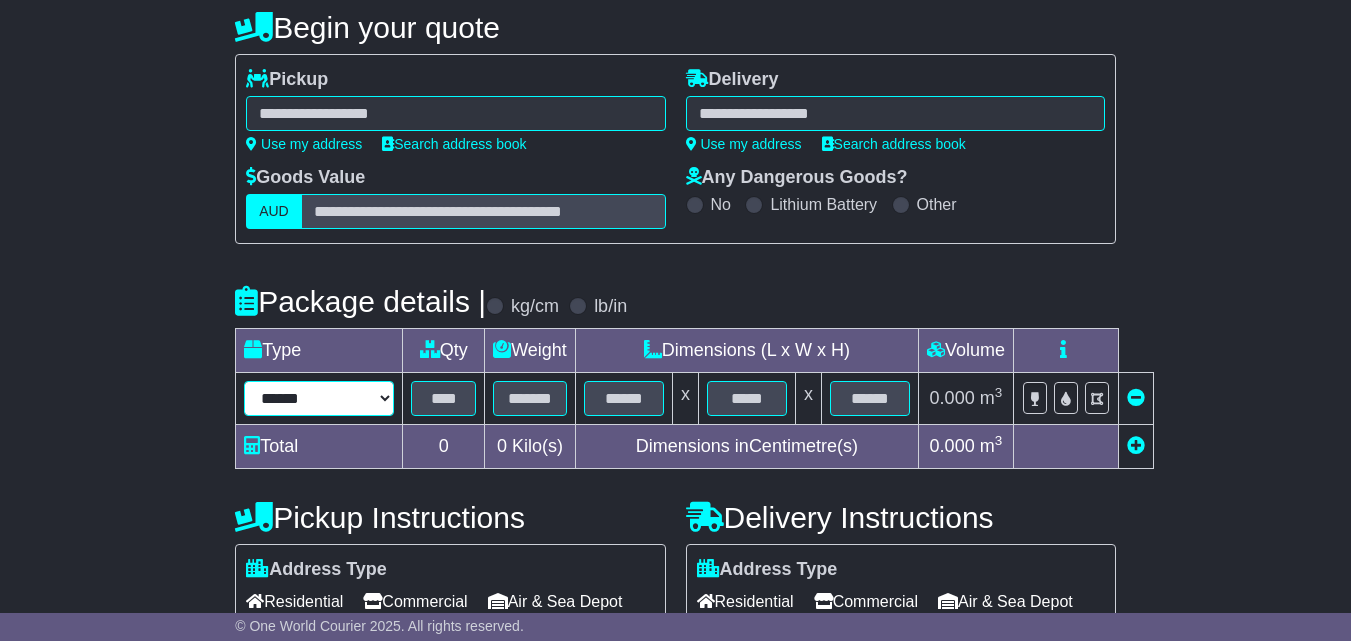 click on "****** ****** *** ******** ***** **** **** ****** *** *******" at bounding box center (319, 398) 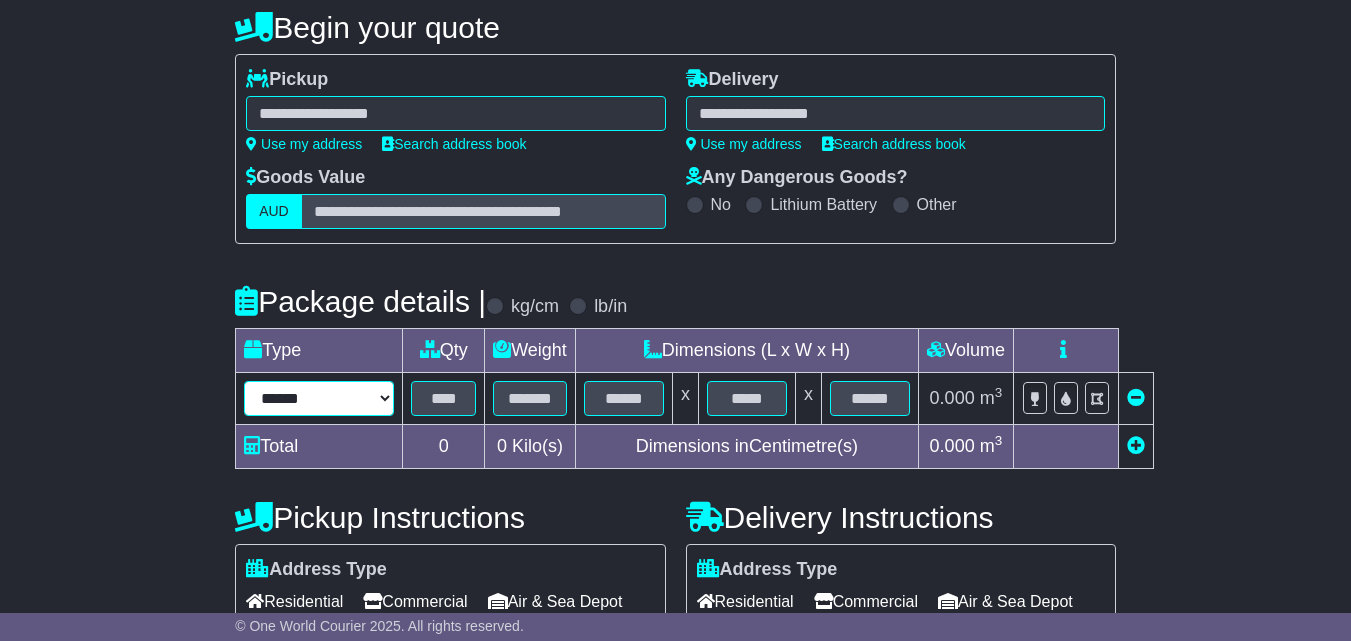 select on "*****" 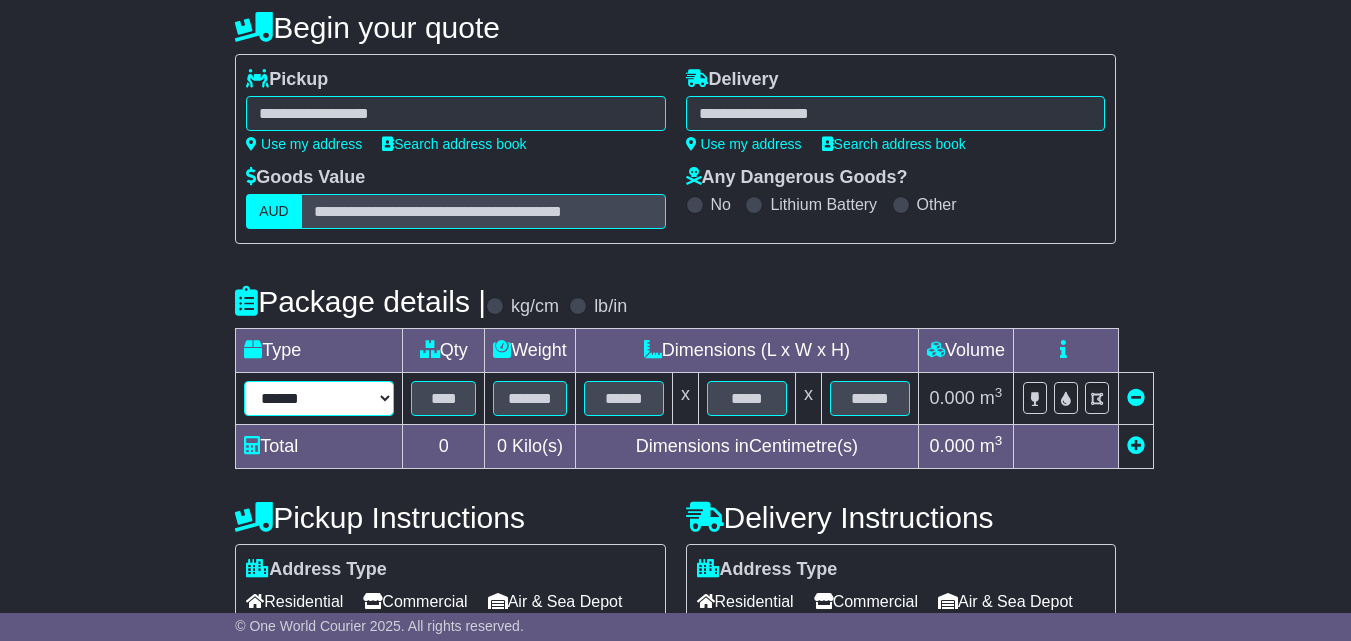 click on "****** ****** *** ******** ***** **** **** ****** *** *******" at bounding box center (319, 398) 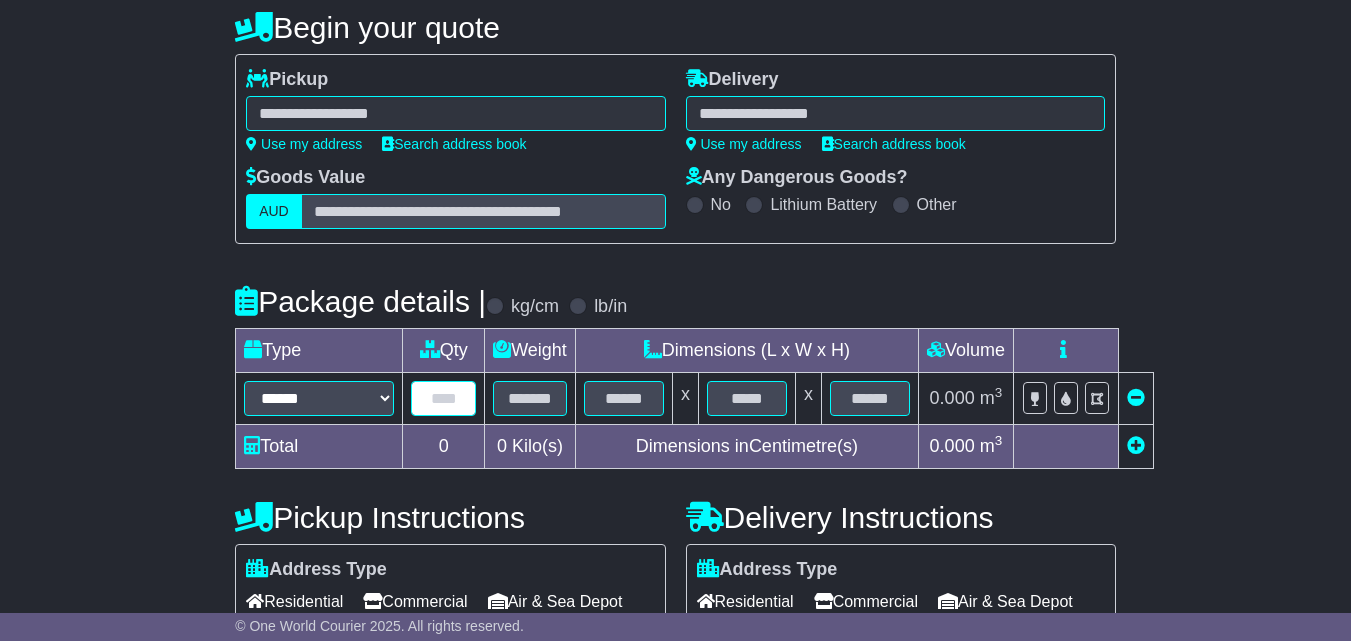 click at bounding box center (443, 398) 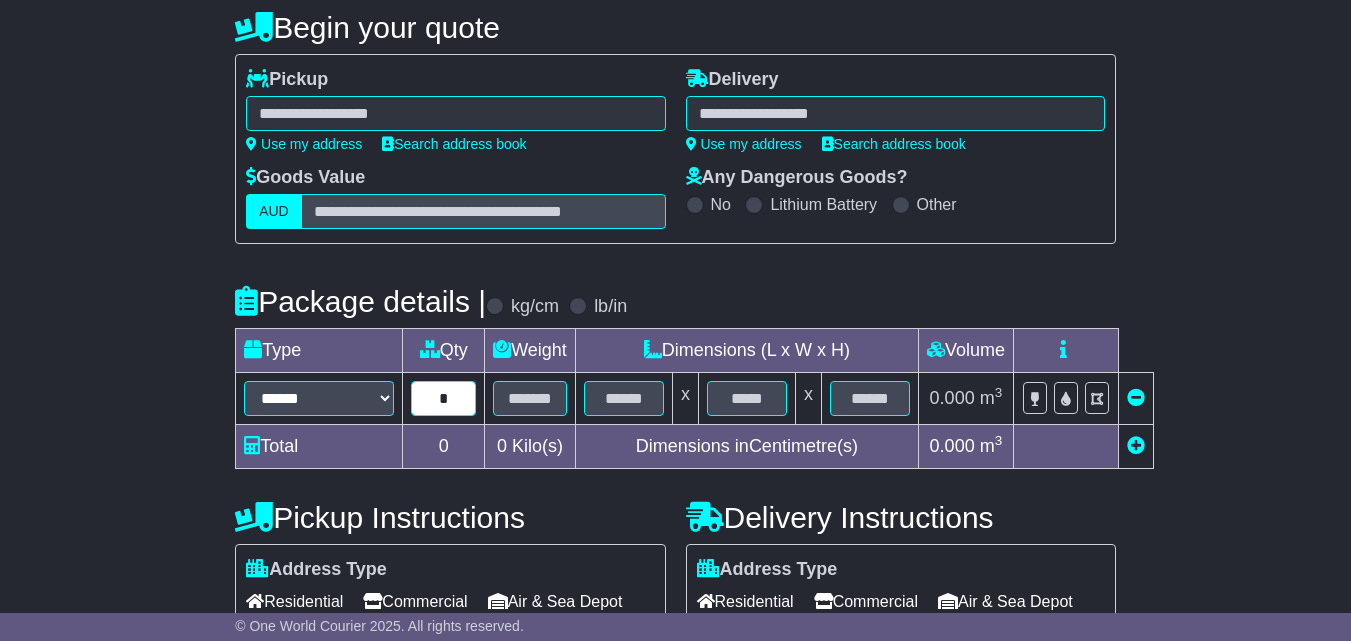type on "*" 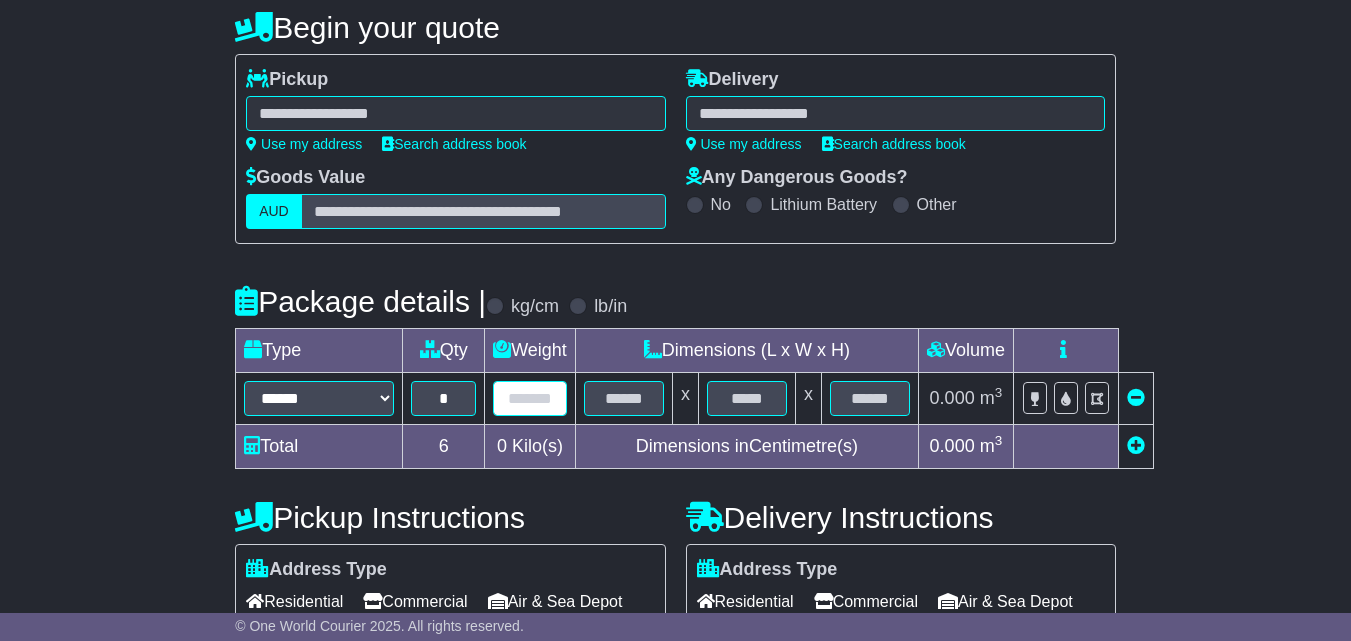 click at bounding box center [530, 398] 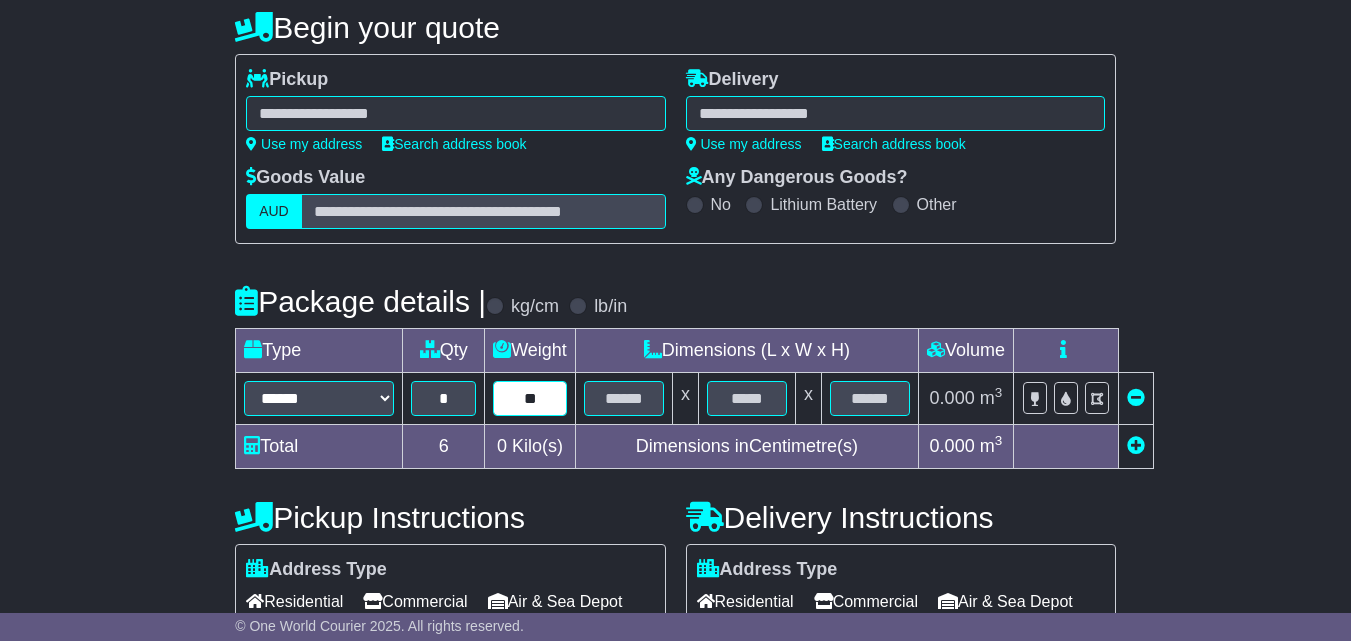 type on "**" 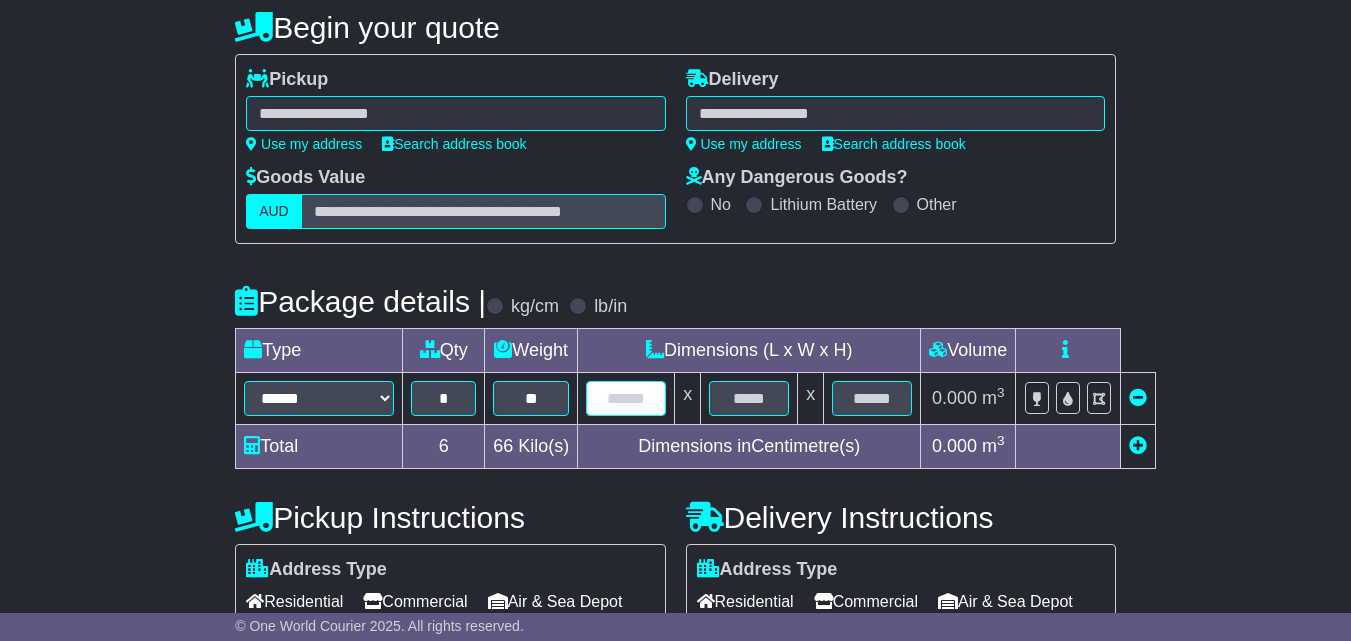 click at bounding box center (626, 398) 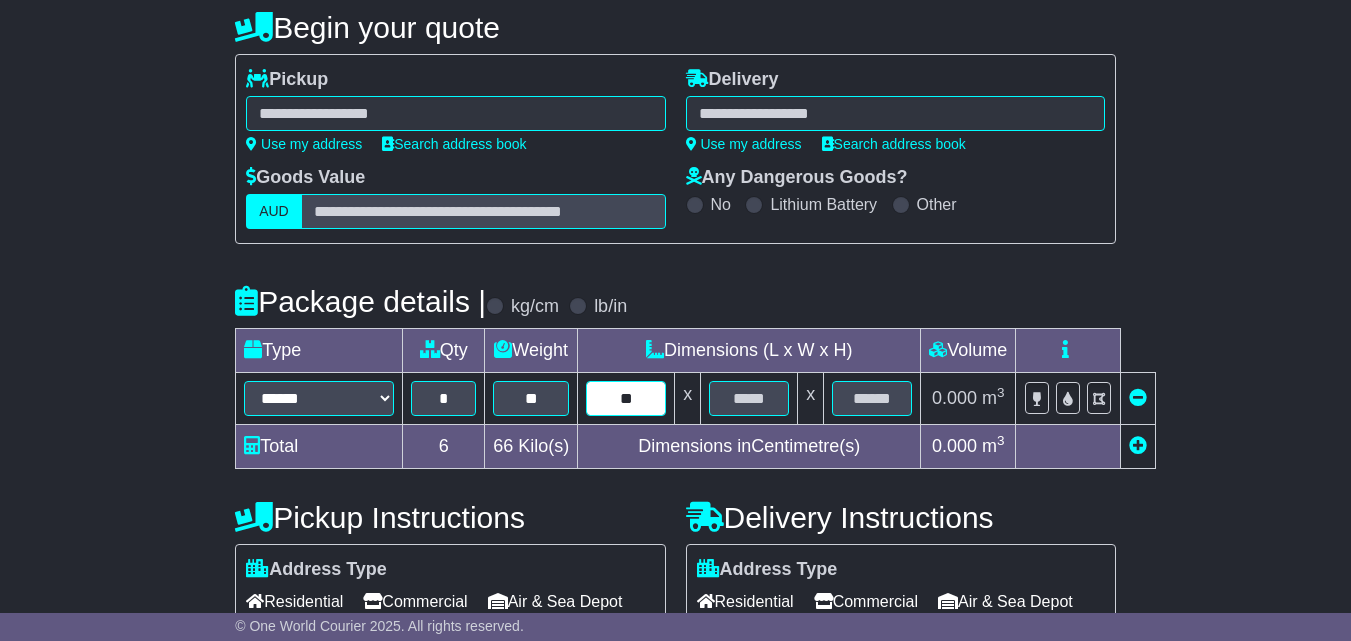 type on "**" 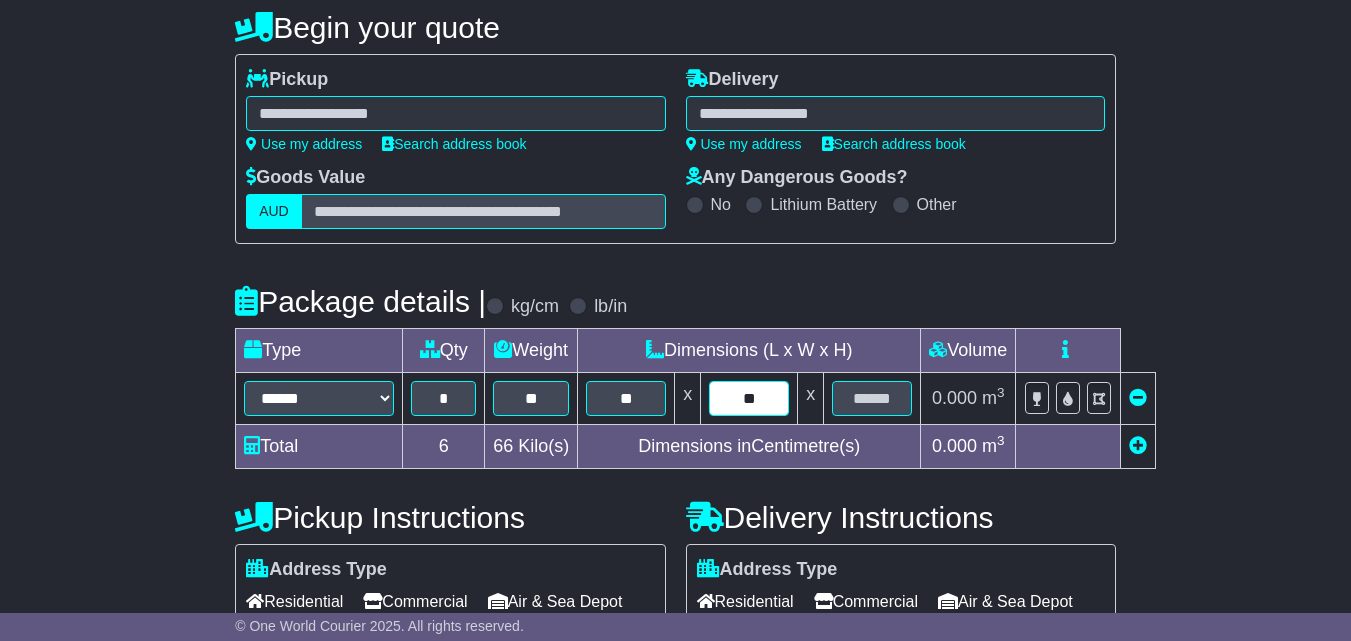 type on "**" 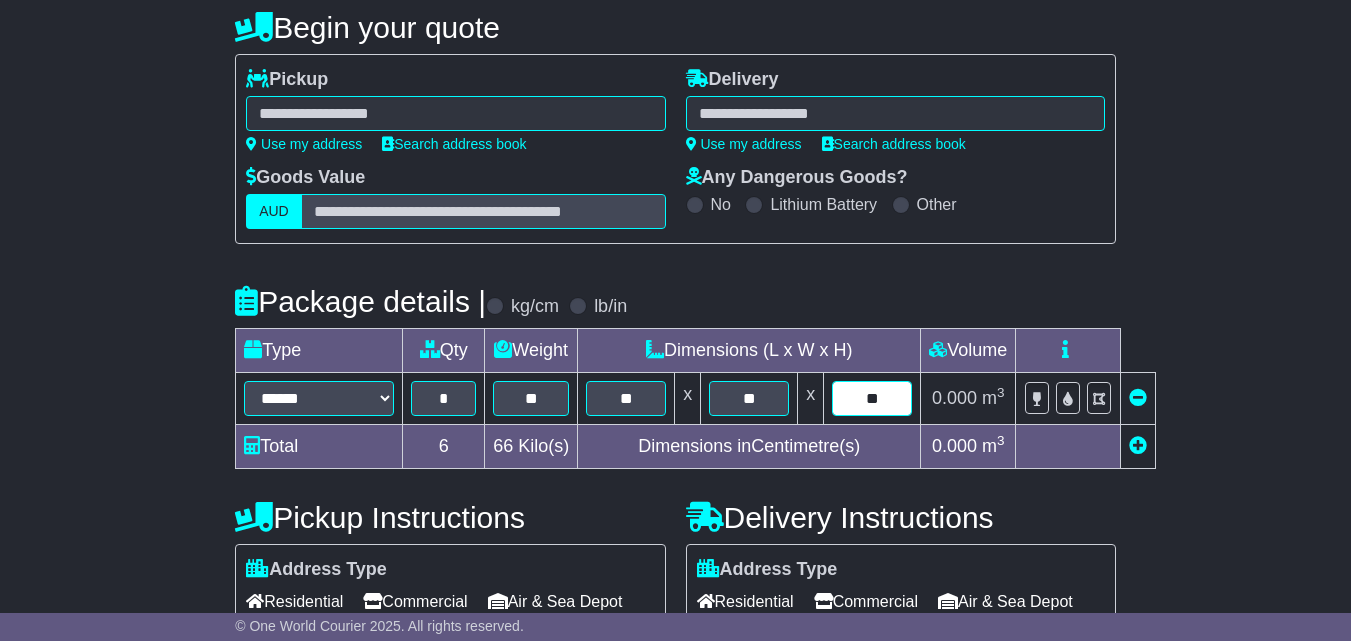 type on "**" 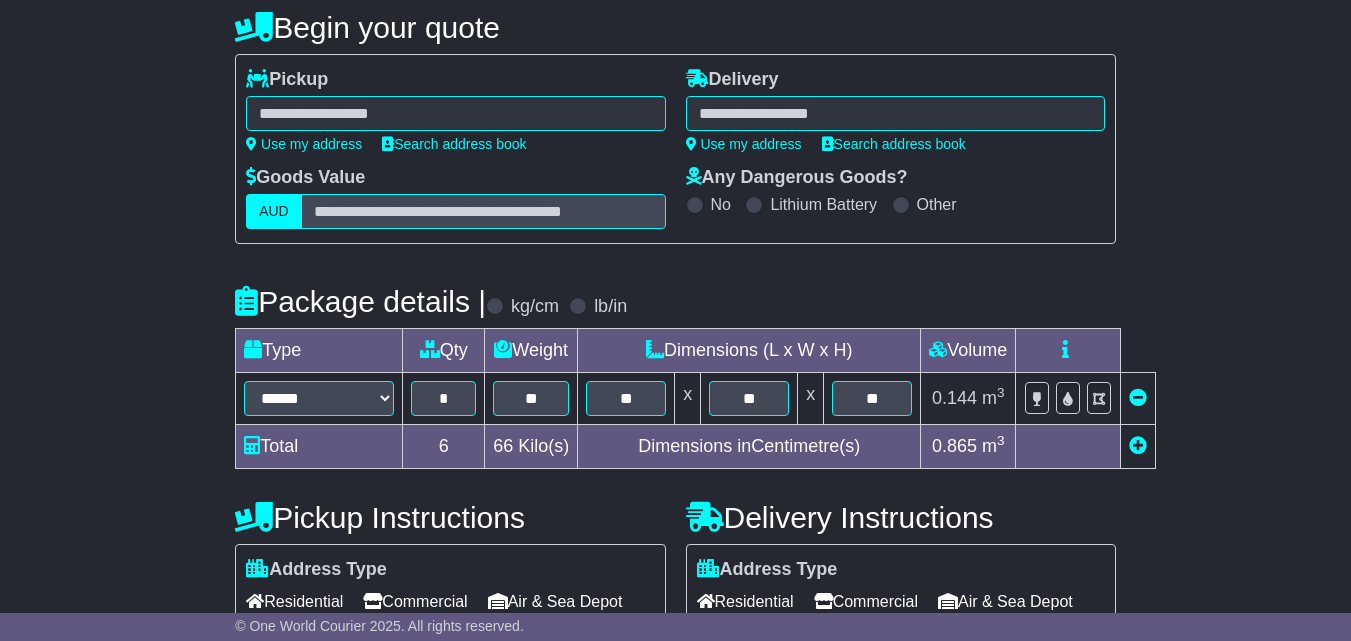 click on "Dimensions in
Centimetre(s)" at bounding box center [749, 447] 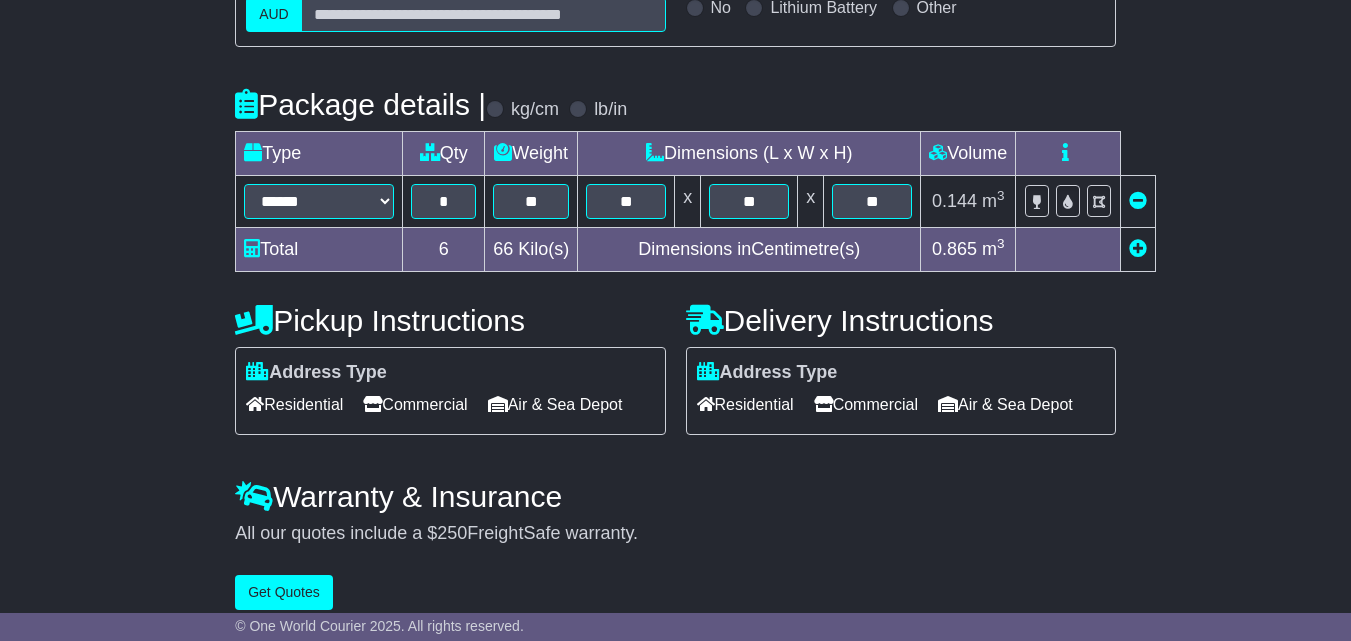scroll, scrollTop: 400, scrollLeft: 0, axis: vertical 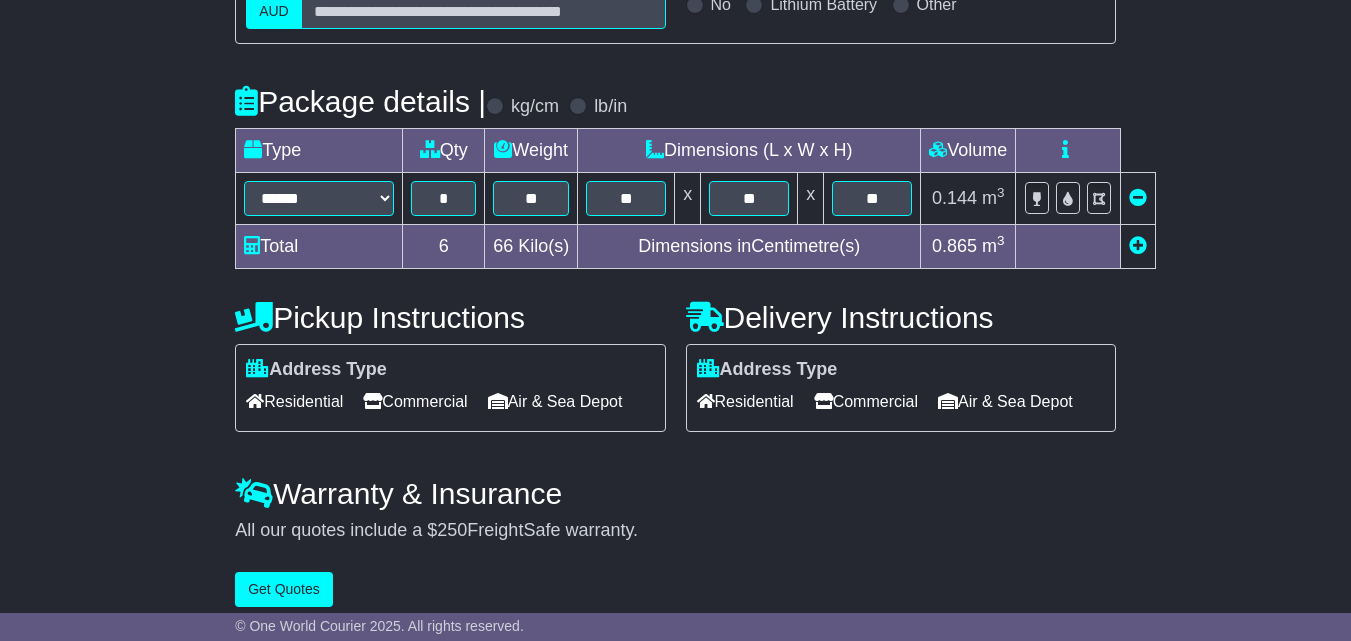 click on "Residential" at bounding box center (294, 401) 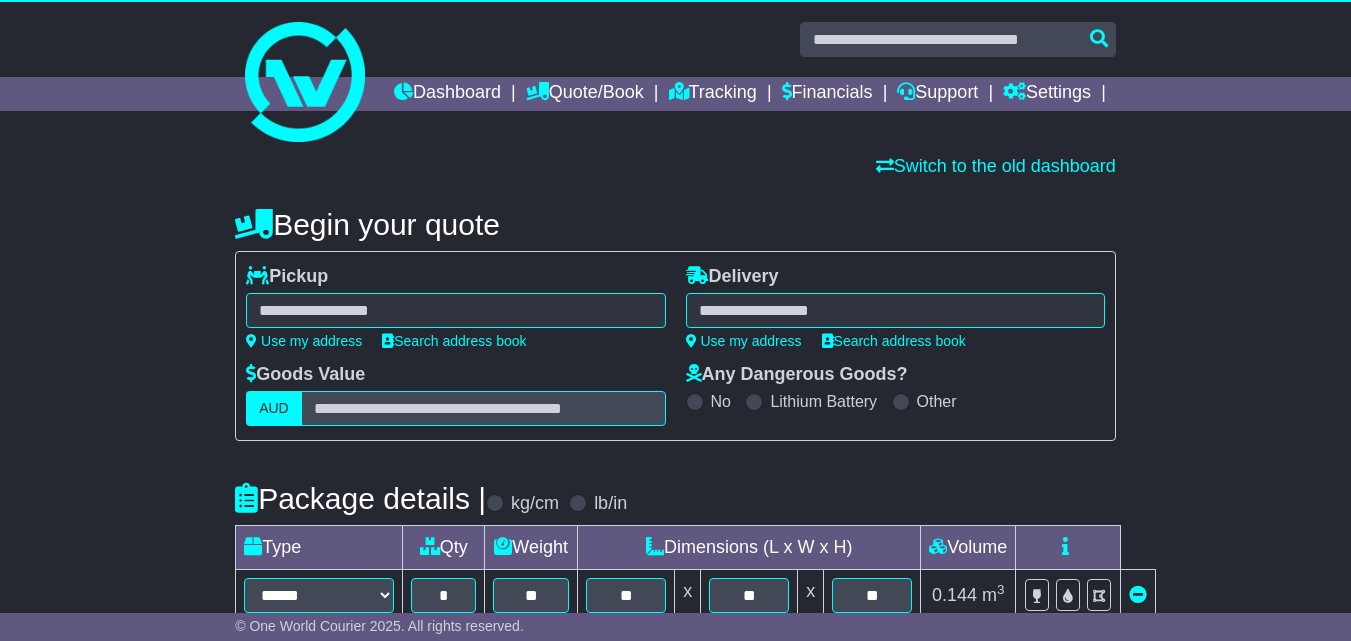scroll, scrollTop: 0, scrollLeft: 0, axis: both 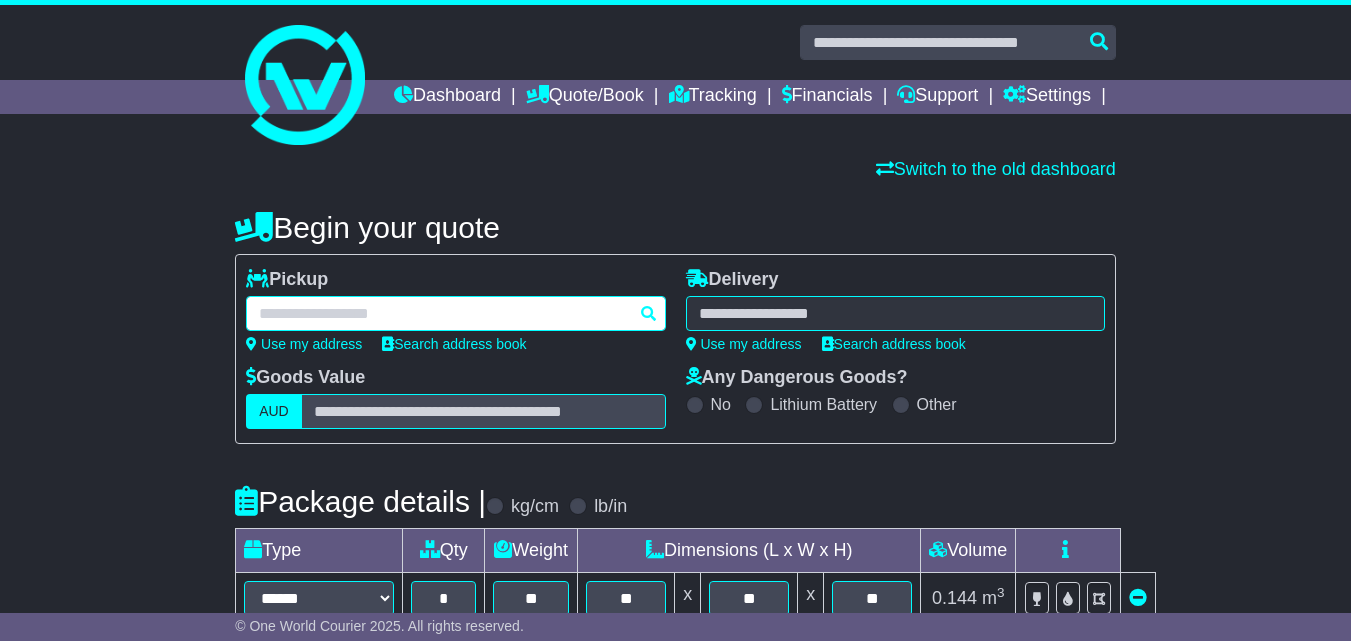 click at bounding box center [455, 313] 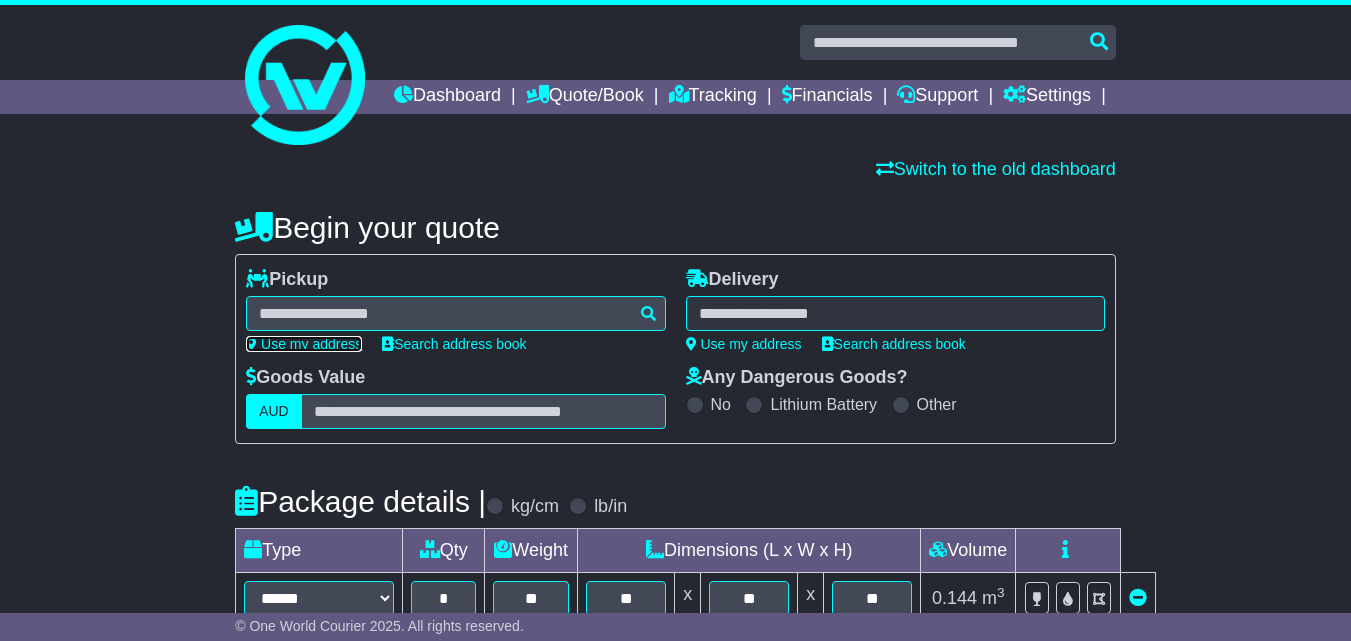 click on "Use my address" at bounding box center (304, 344) 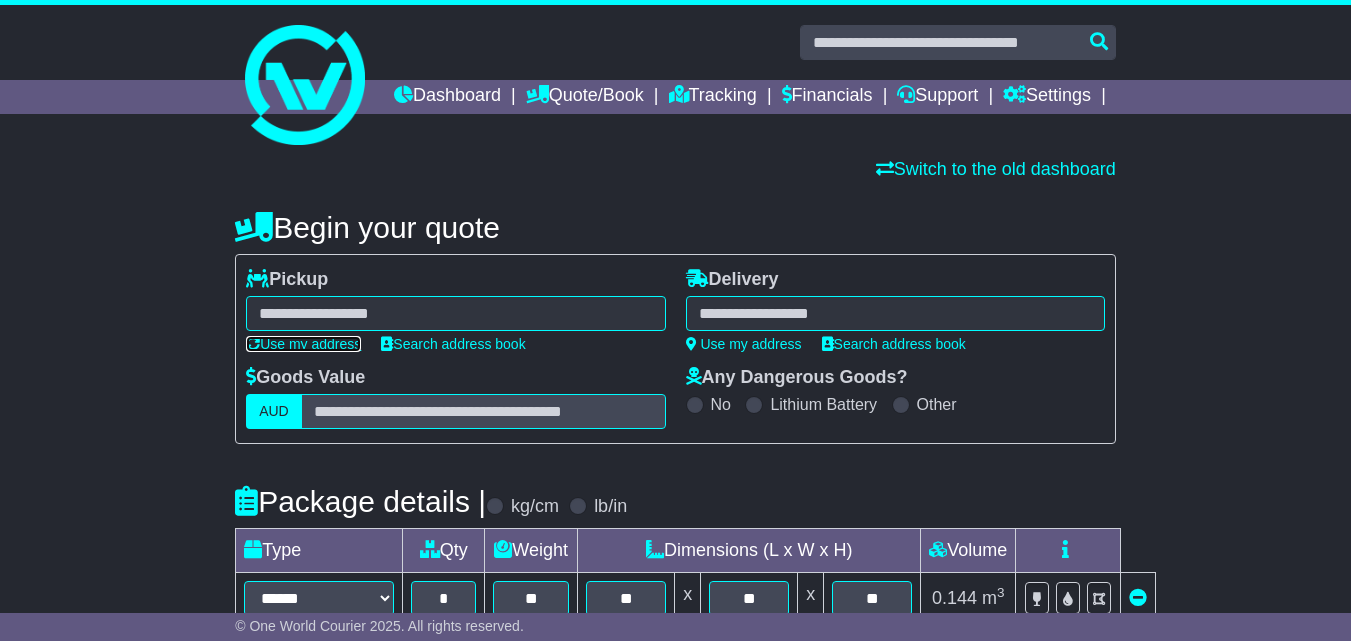 type on "**********" 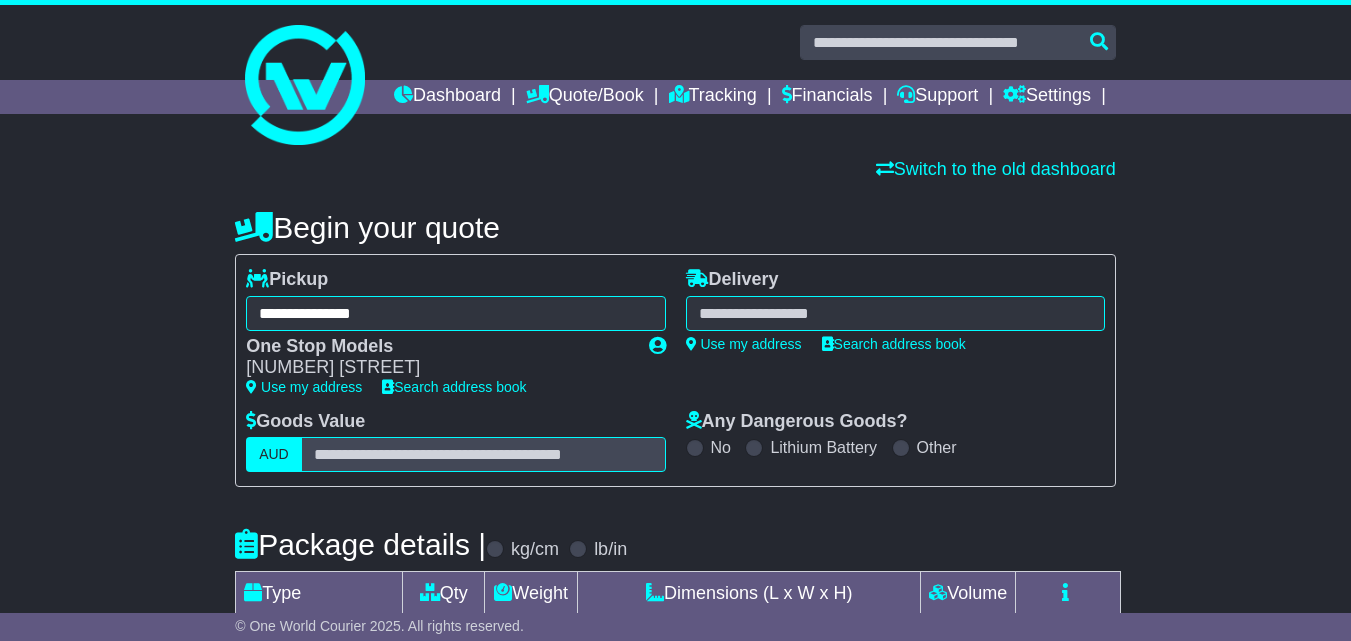 click at bounding box center [895, 313] 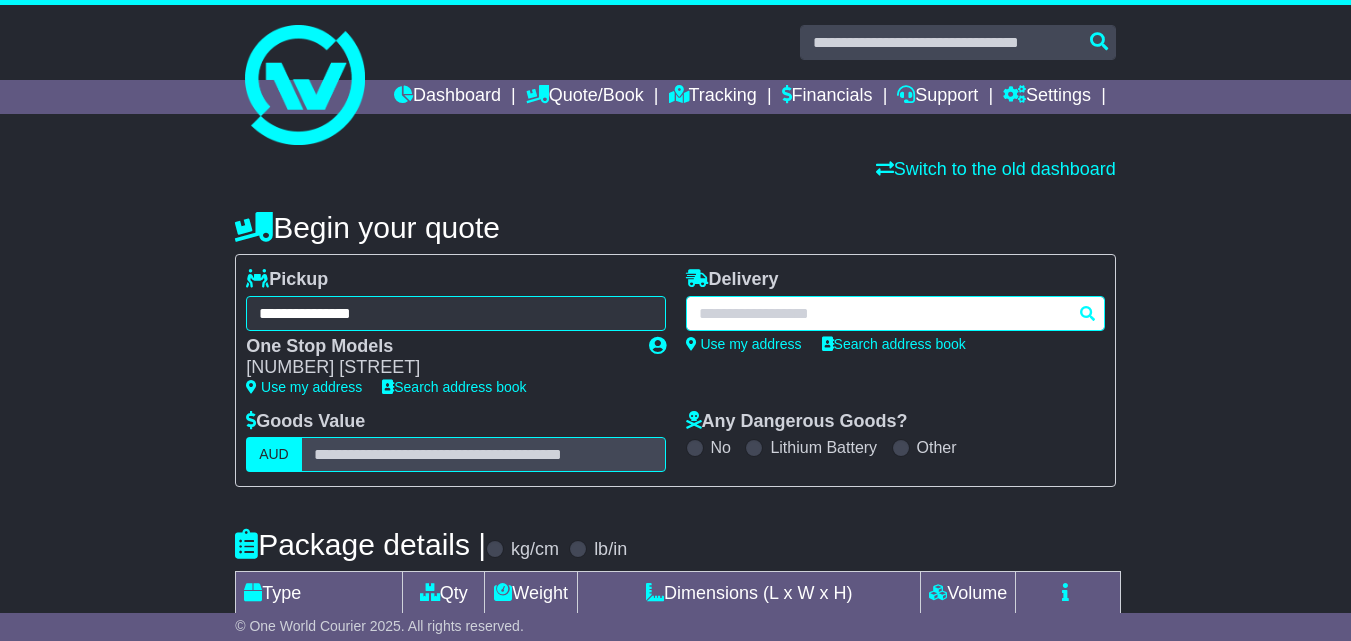 paste on "**********" 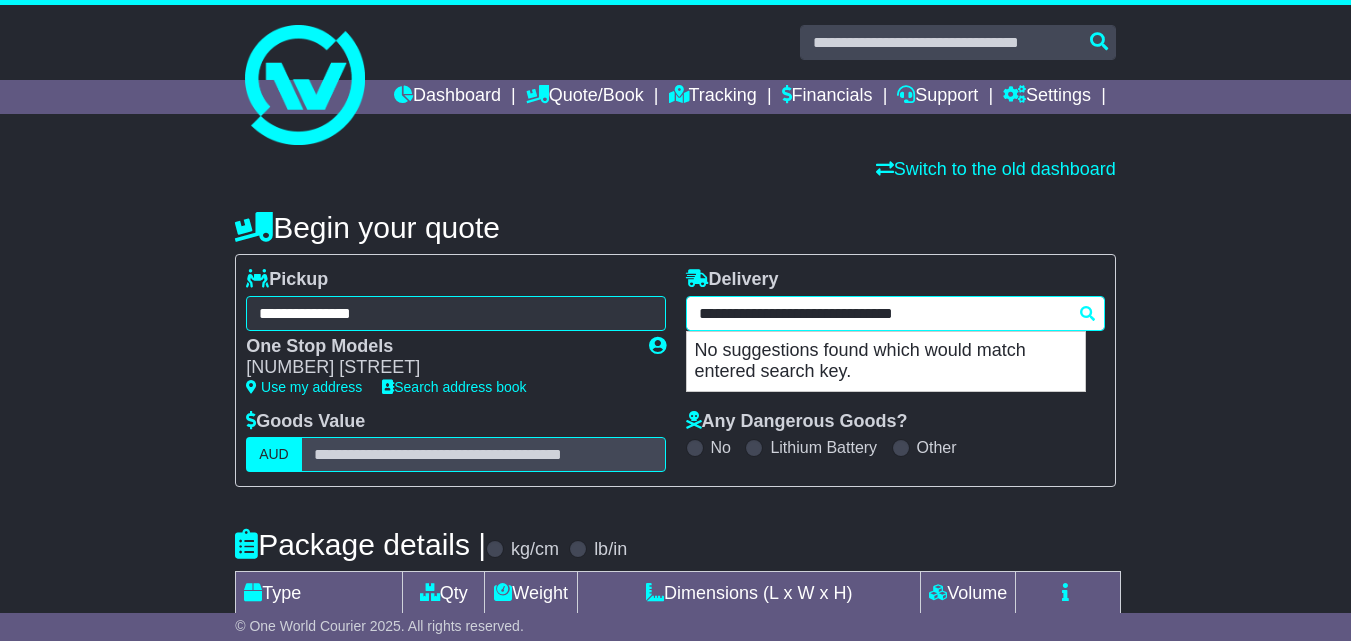 drag, startPoint x: 778, startPoint y: 346, endPoint x: 905, endPoint y: 343, distance: 127.03543 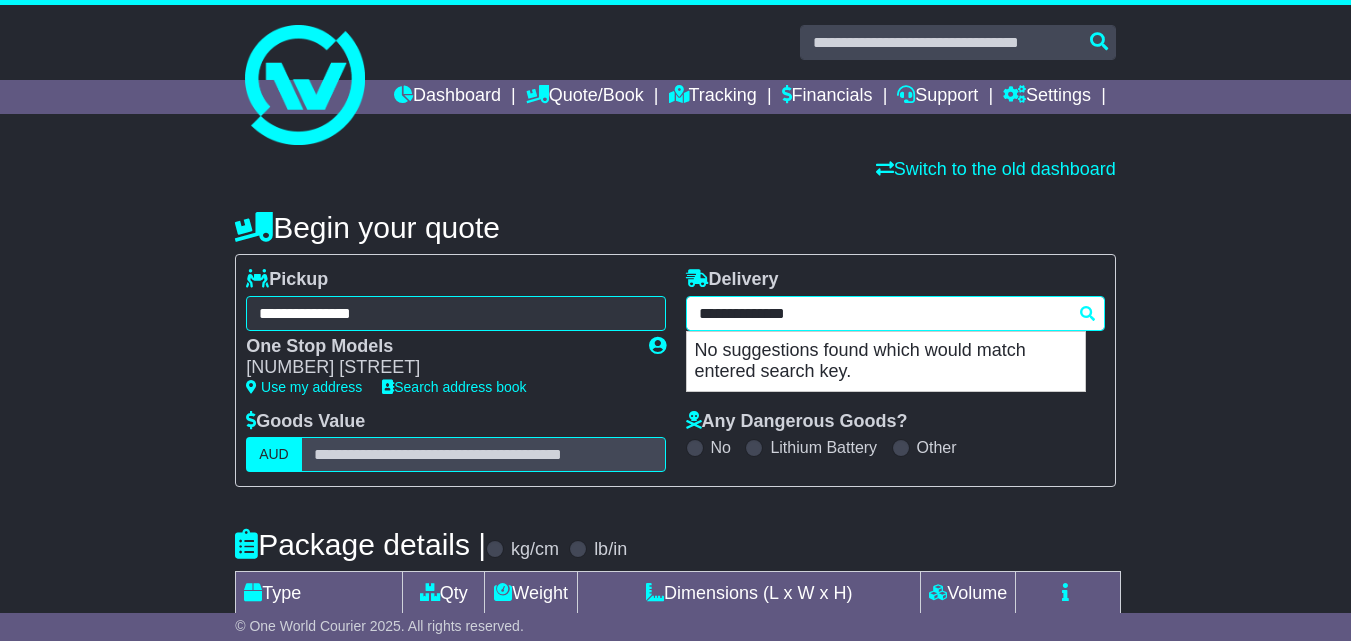 drag, startPoint x: 818, startPoint y: 344, endPoint x: 844, endPoint y: 345, distance: 26.019224 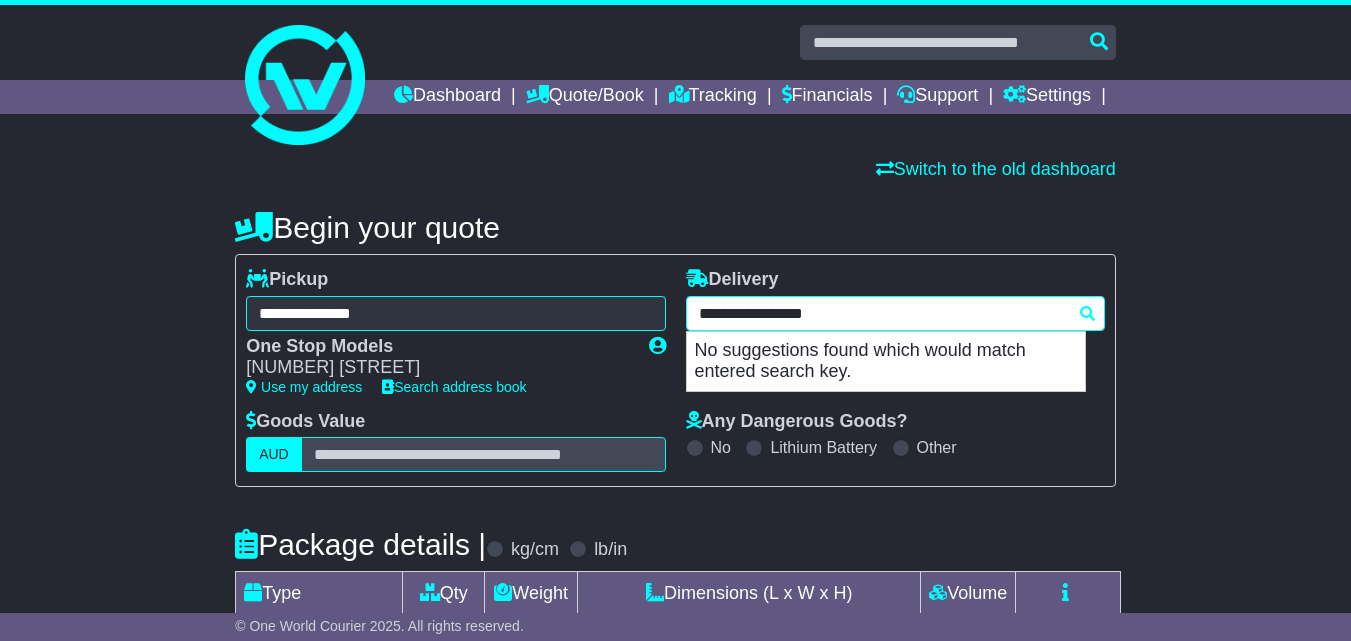 drag, startPoint x: 775, startPoint y: 343, endPoint x: 668, endPoint y: 346, distance: 107.042046 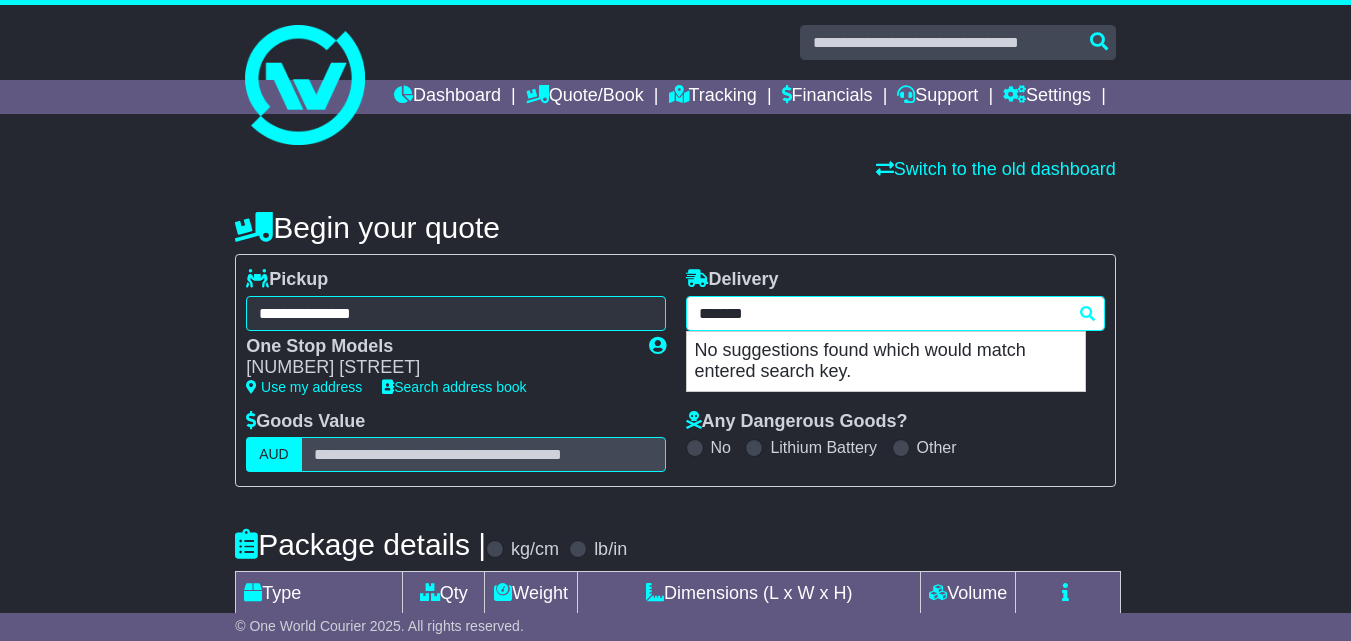 drag, startPoint x: 740, startPoint y: 343, endPoint x: 852, endPoint y: 344, distance: 112.00446 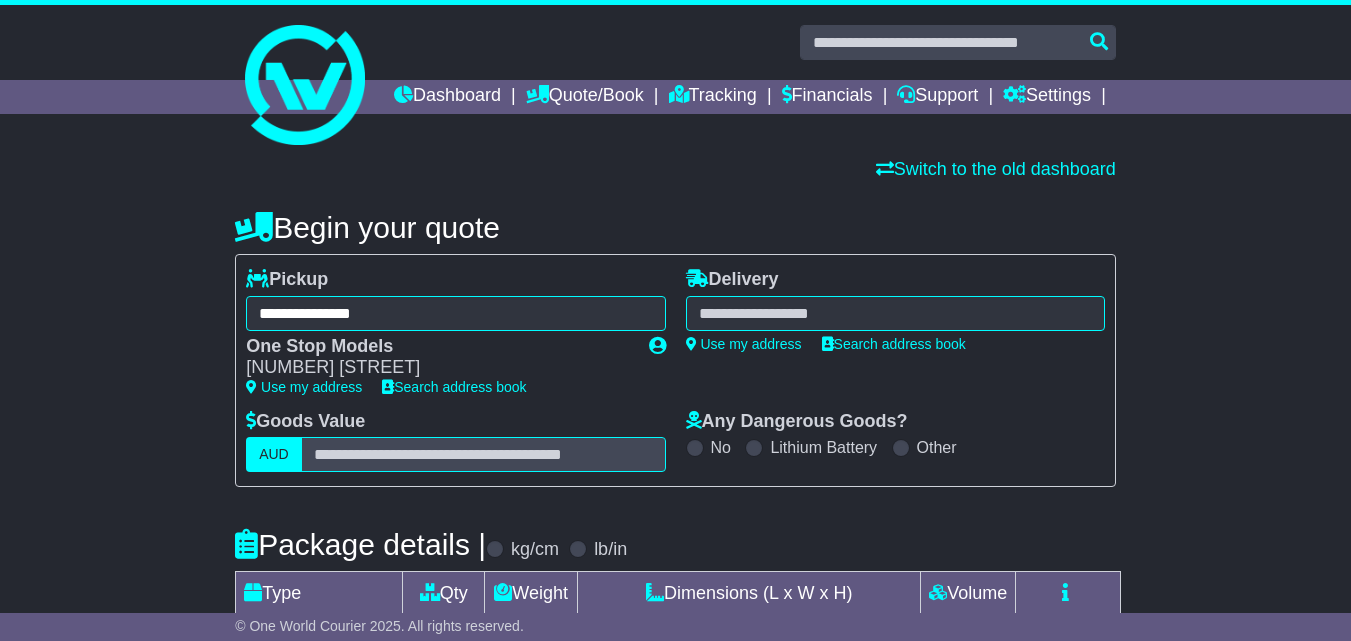 click on "**** 6027  BELDON 6027 CONNOLLY 6027 EDGEWATER 6027 HEATHRIDGE 6027 JOONDALUP 6027 MULLALOO 6027 OCEAN REEF 6027" at bounding box center (895, 313) 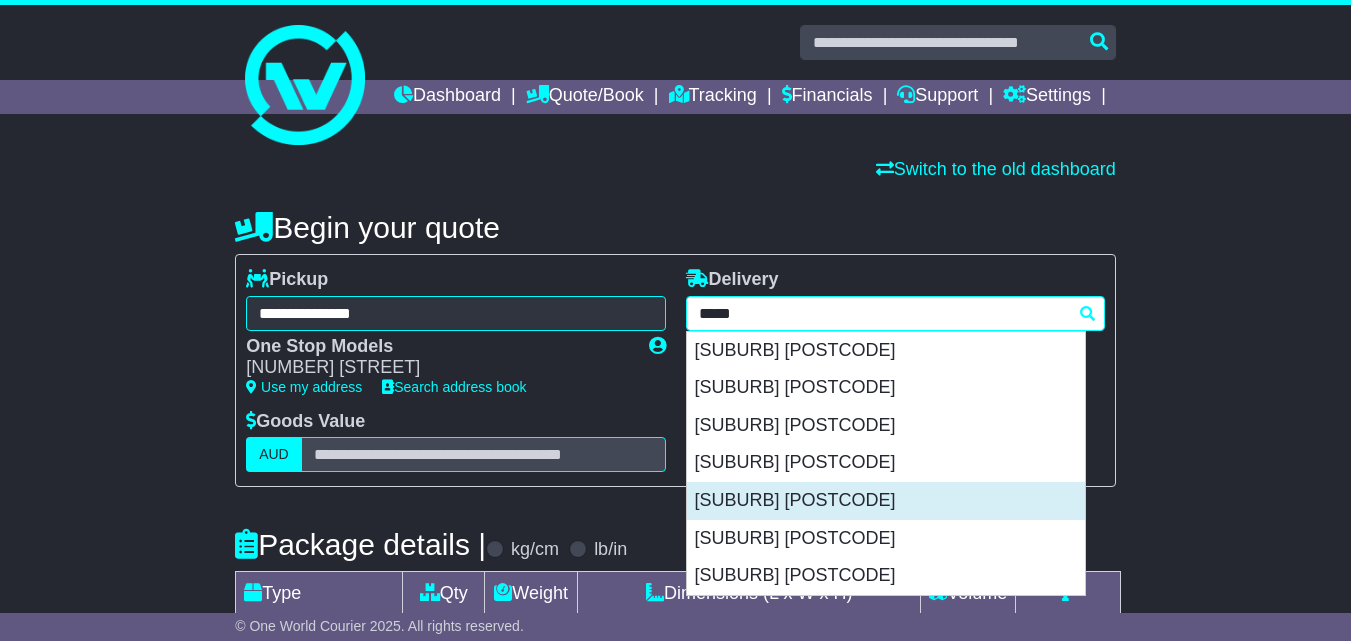 click on "JOONDALUP 6027" at bounding box center [886, 501] 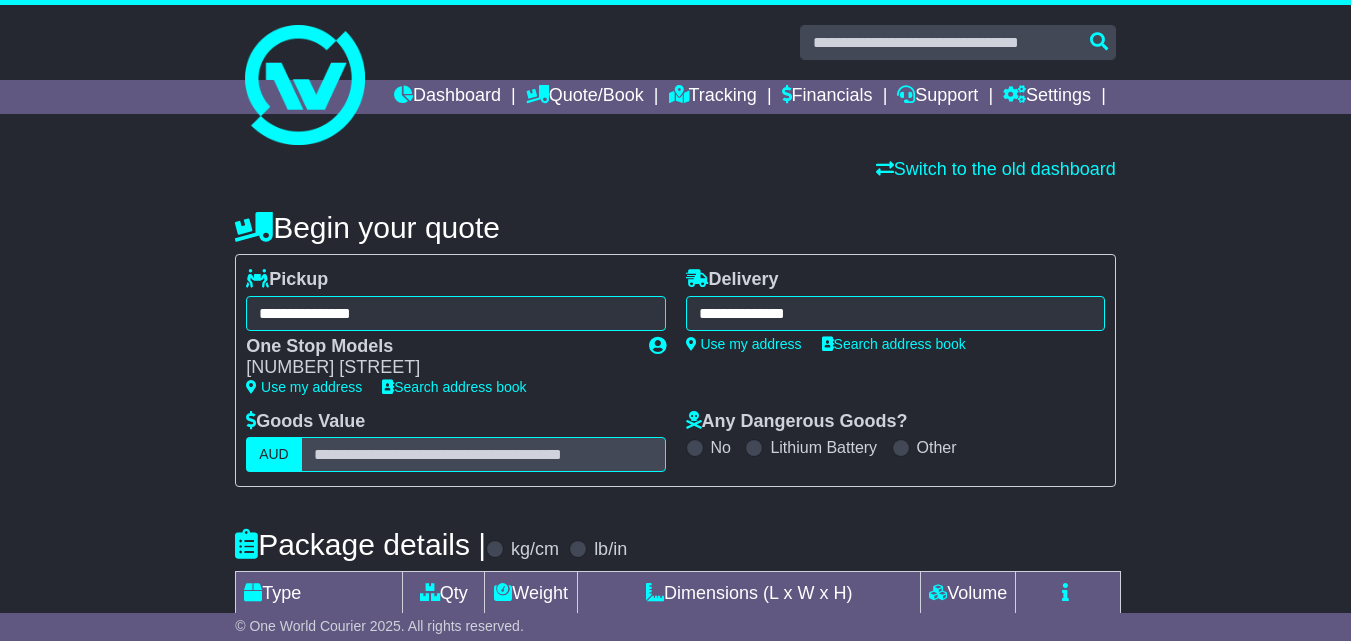 type on "**********" 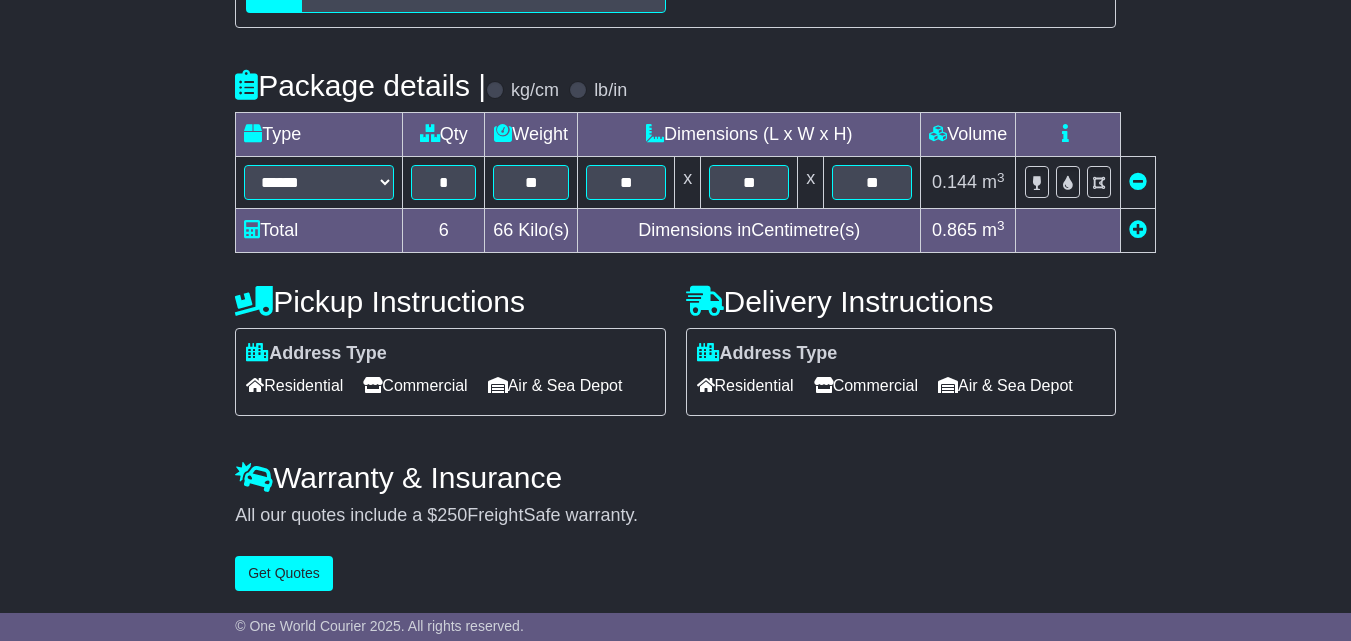 scroll, scrollTop: 526, scrollLeft: 0, axis: vertical 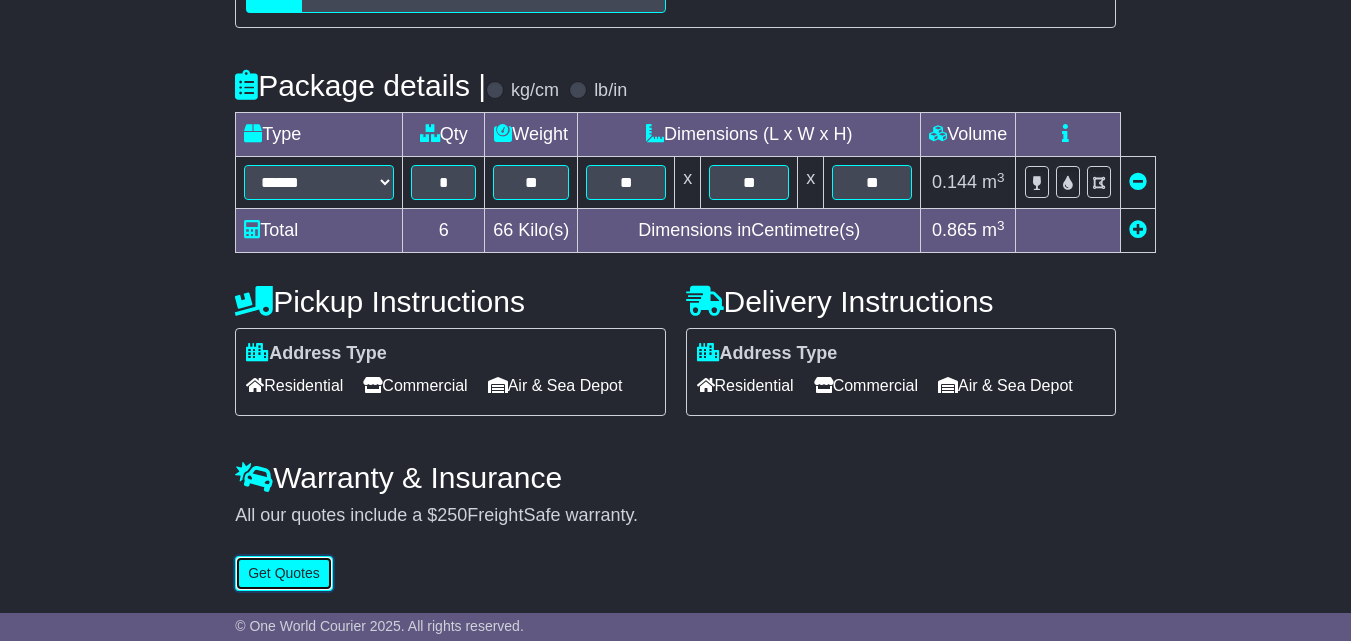 click on "Get Quotes" at bounding box center [284, 573] 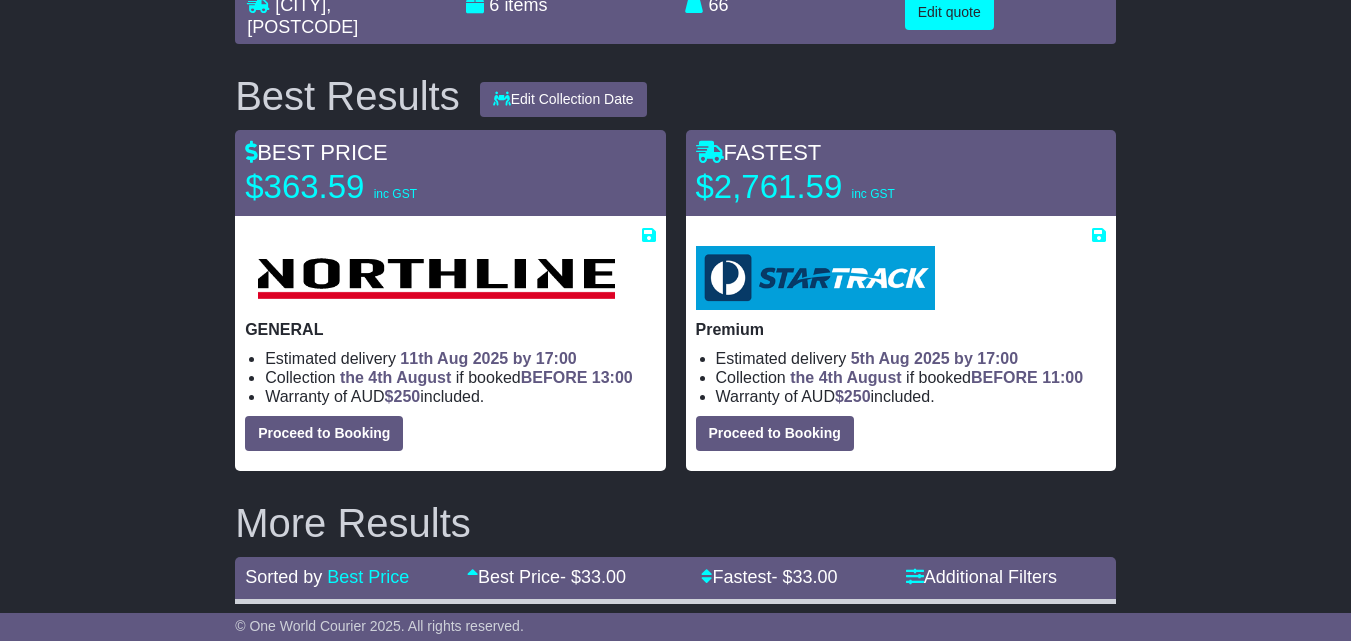 scroll, scrollTop: 200, scrollLeft: 0, axis: vertical 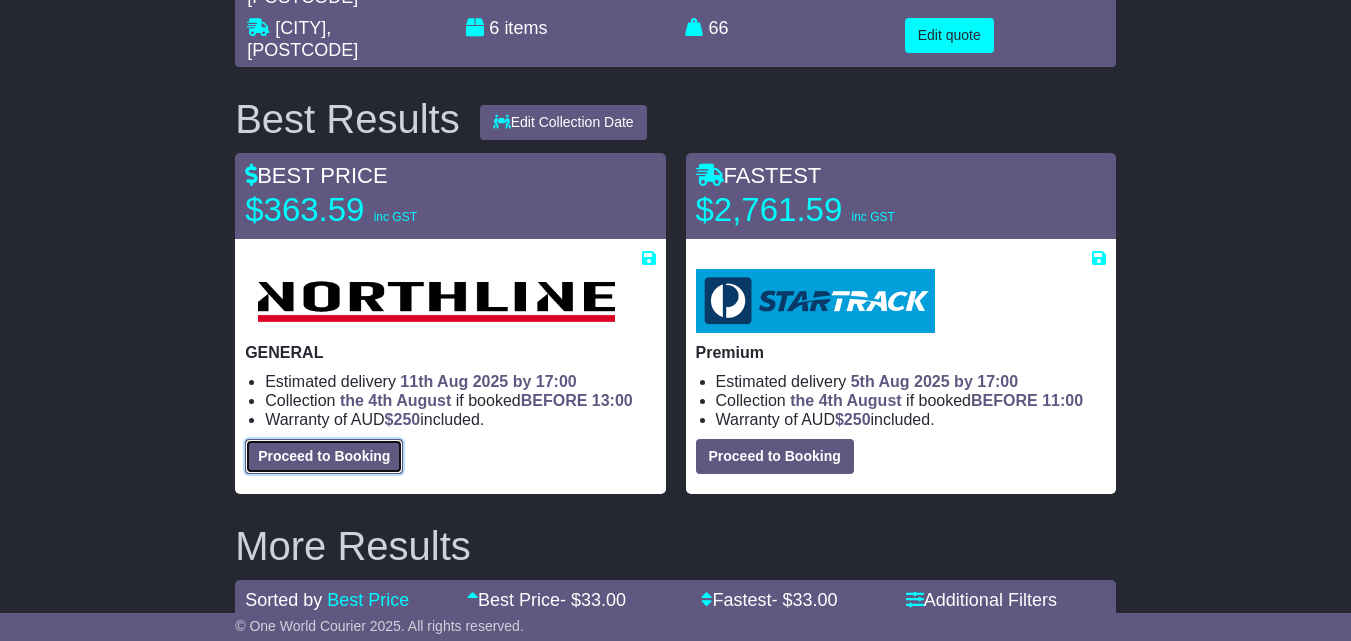 click on "Proceed to Booking" at bounding box center (324, 456) 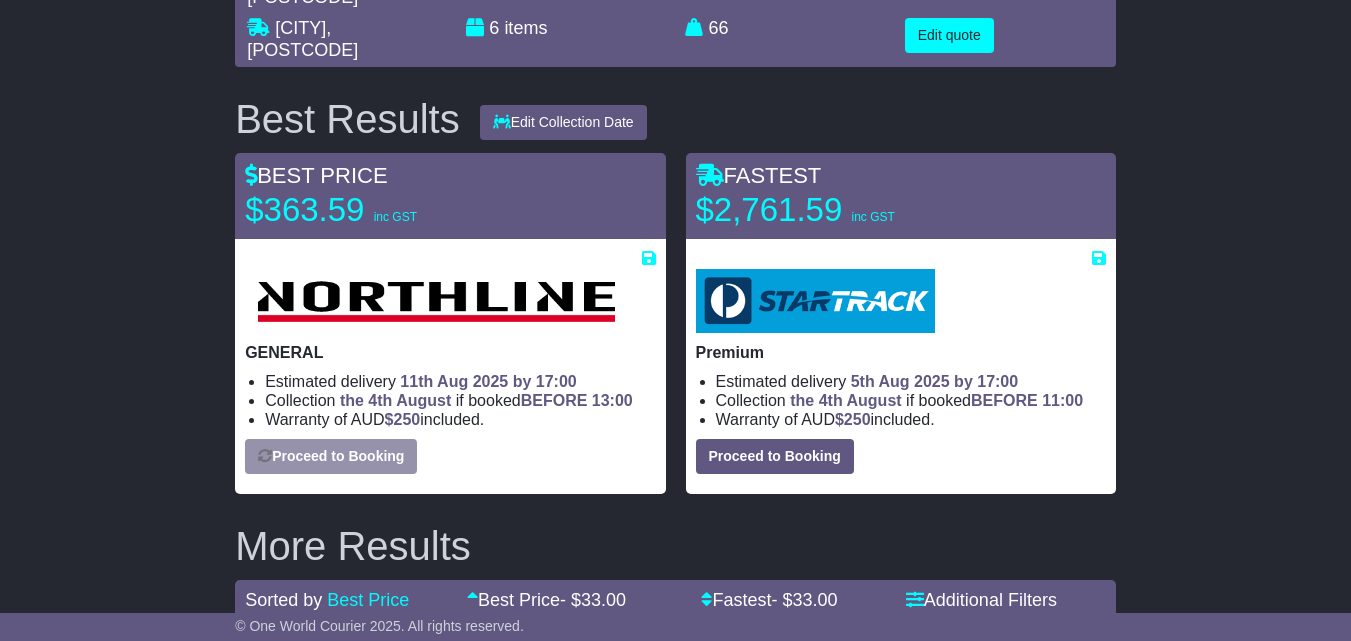 select on "*****" 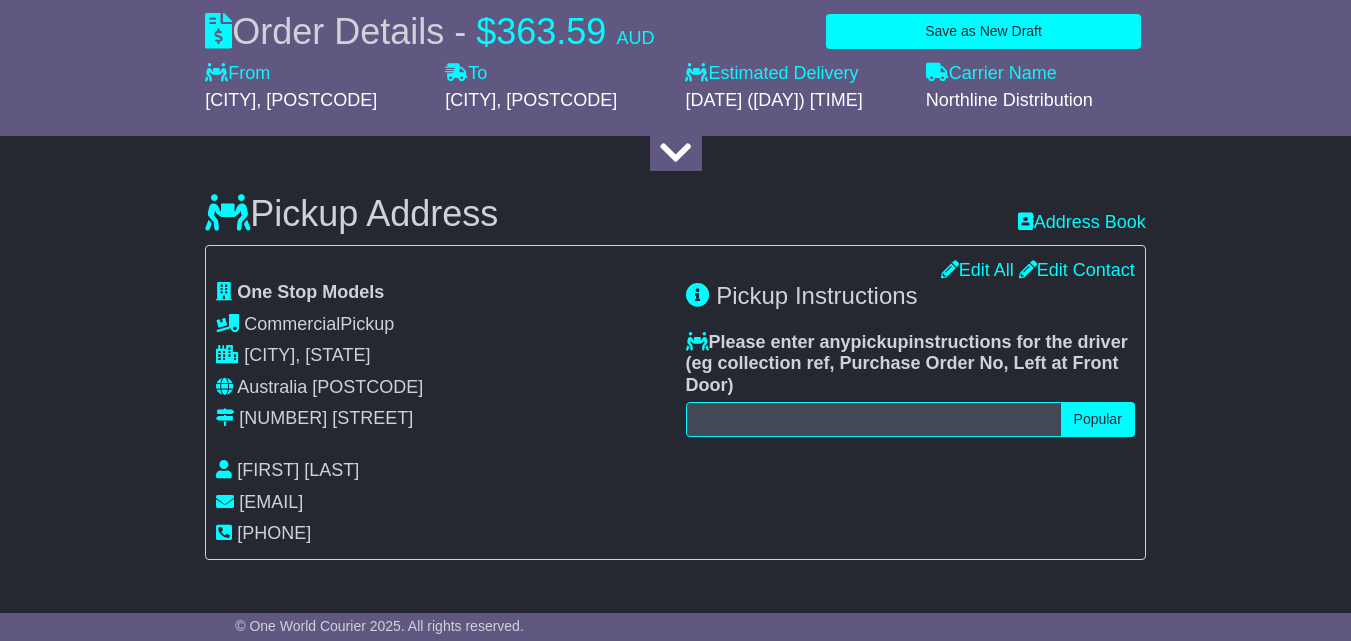scroll, scrollTop: 500, scrollLeft: 0, axis: vertical 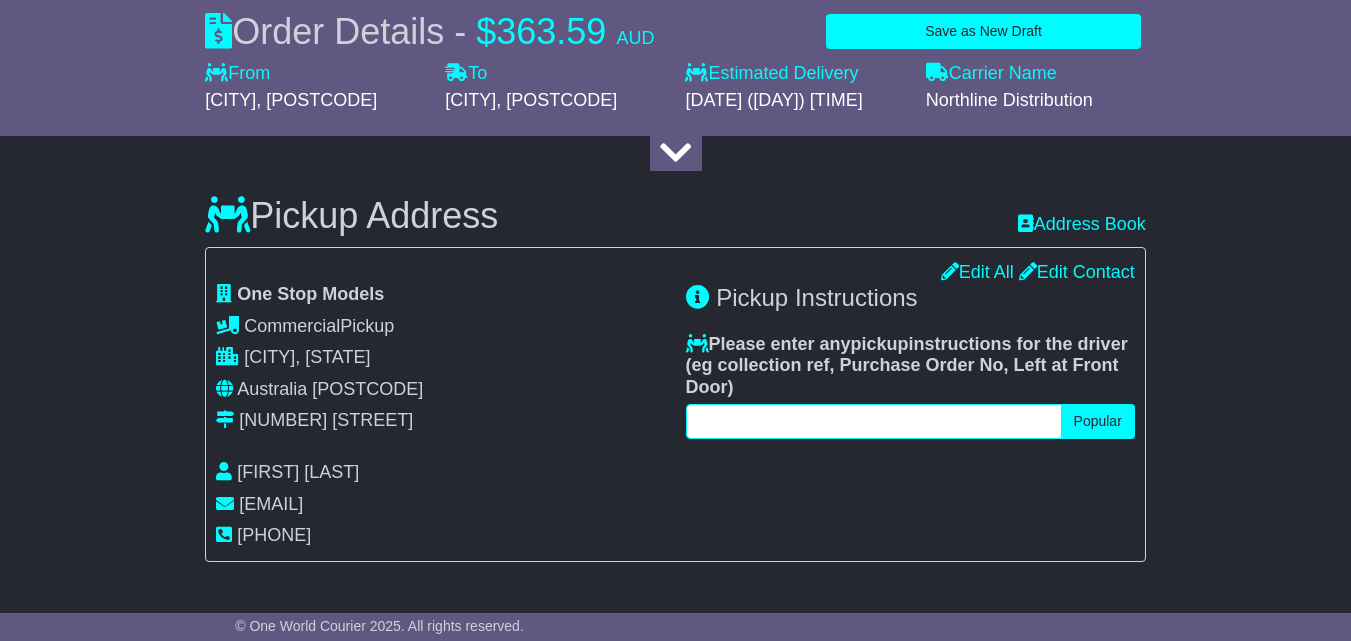 click at bounding box center (874, 421) 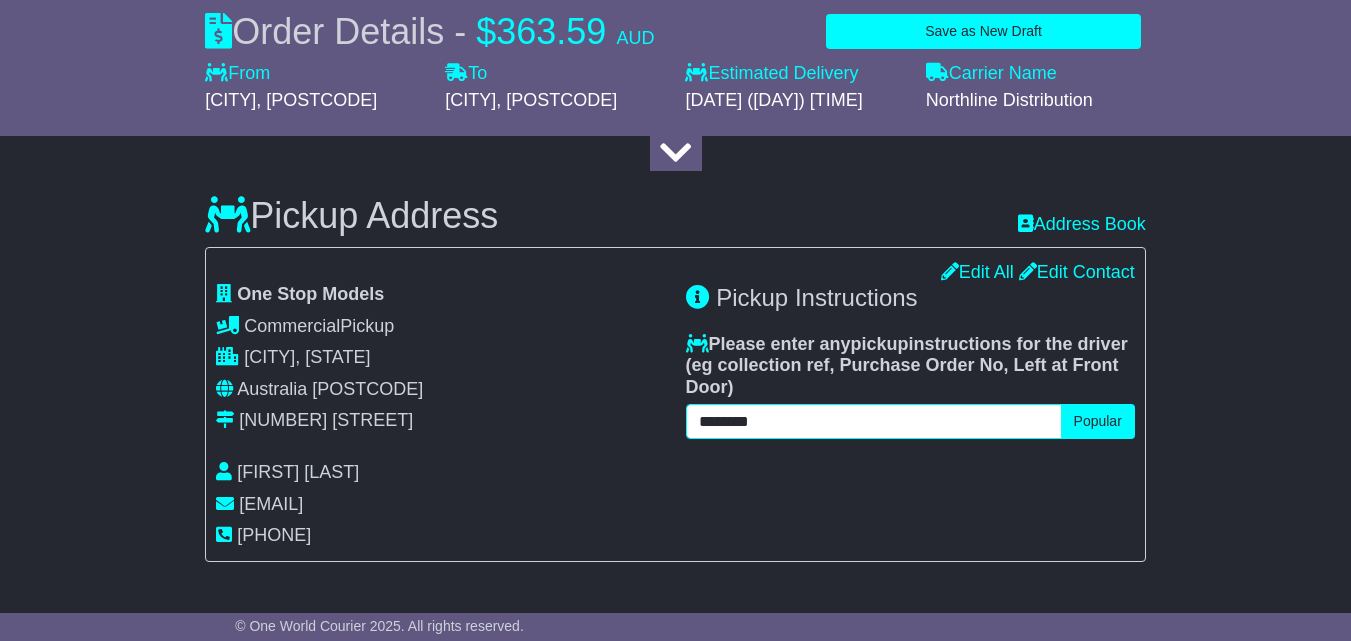 type on "*********" 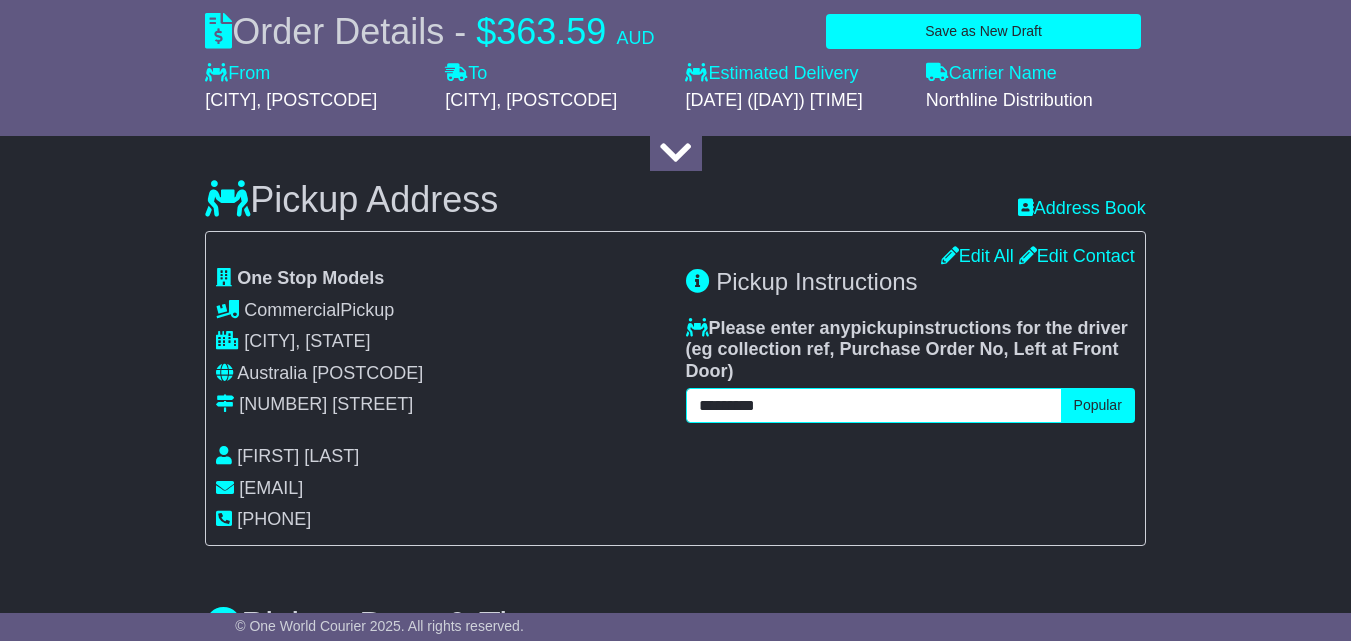 scroll, scrollTop: 500, scrollLeft: 0, axis: vertical 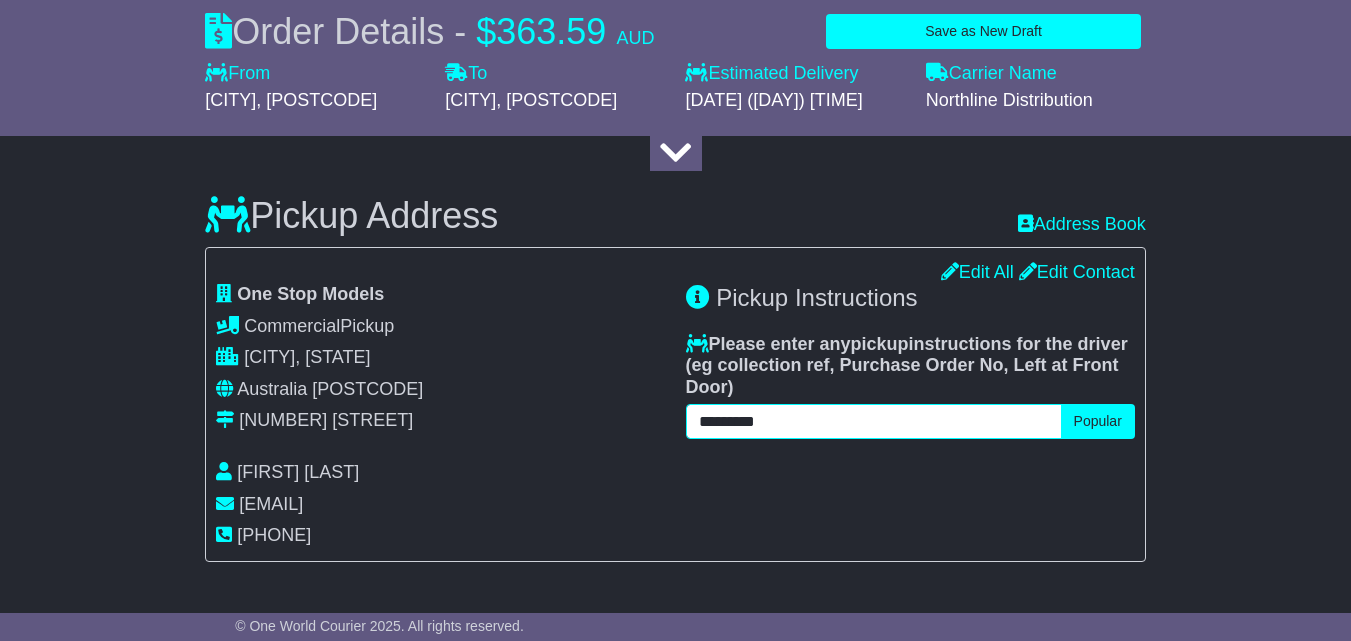 drag, startPoint x: 767, startPoint y: 455, endPoint x: 637, endPoint y: 453, distance: 130.01538 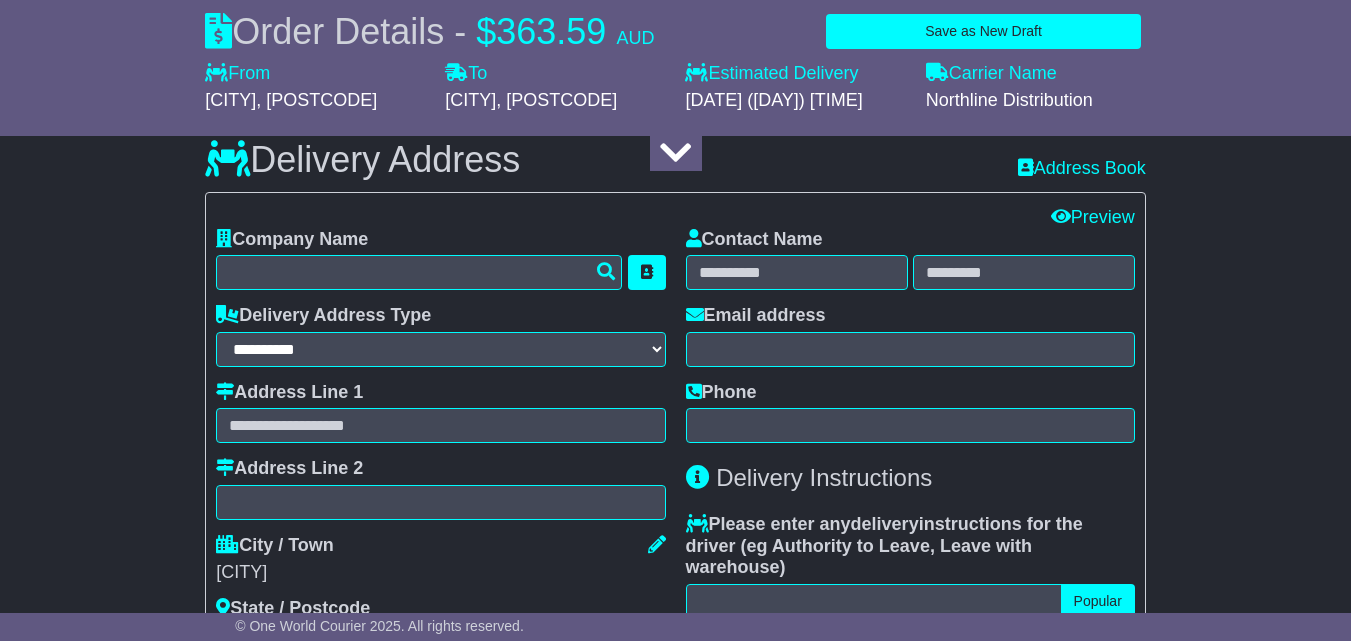 scroll, scrollTop: 1200, scrollLeft: 0, axis: vertical 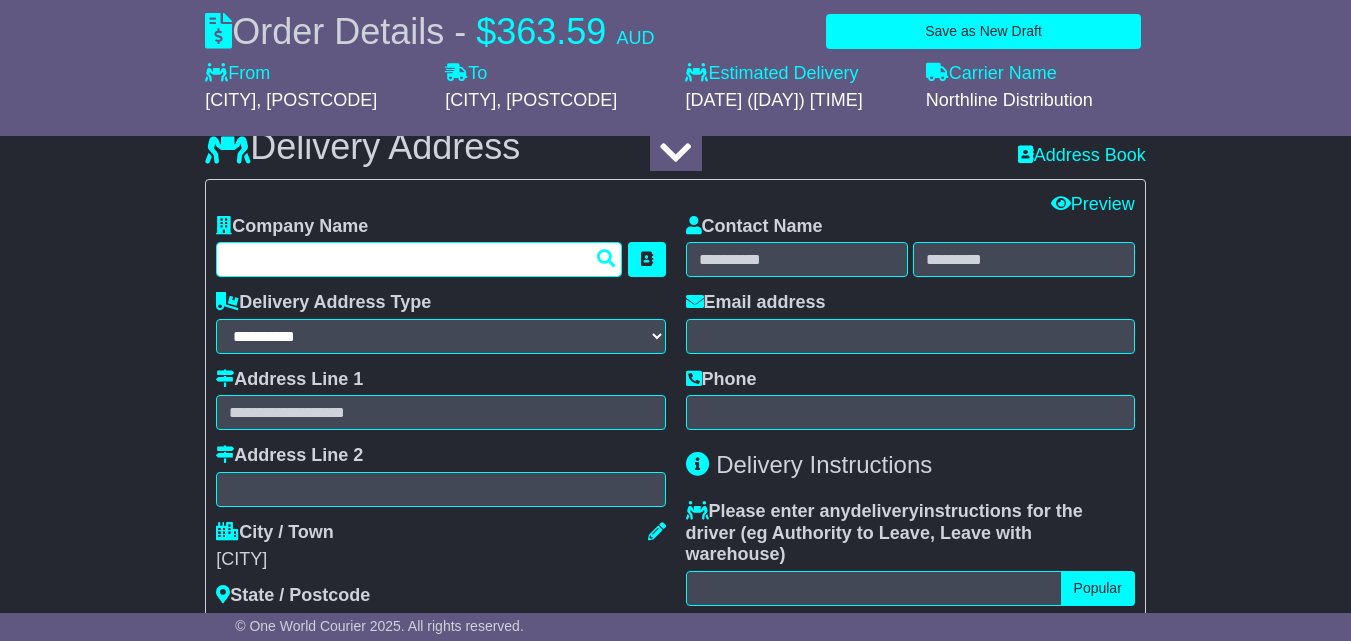 click at bounding box center [419, 259] 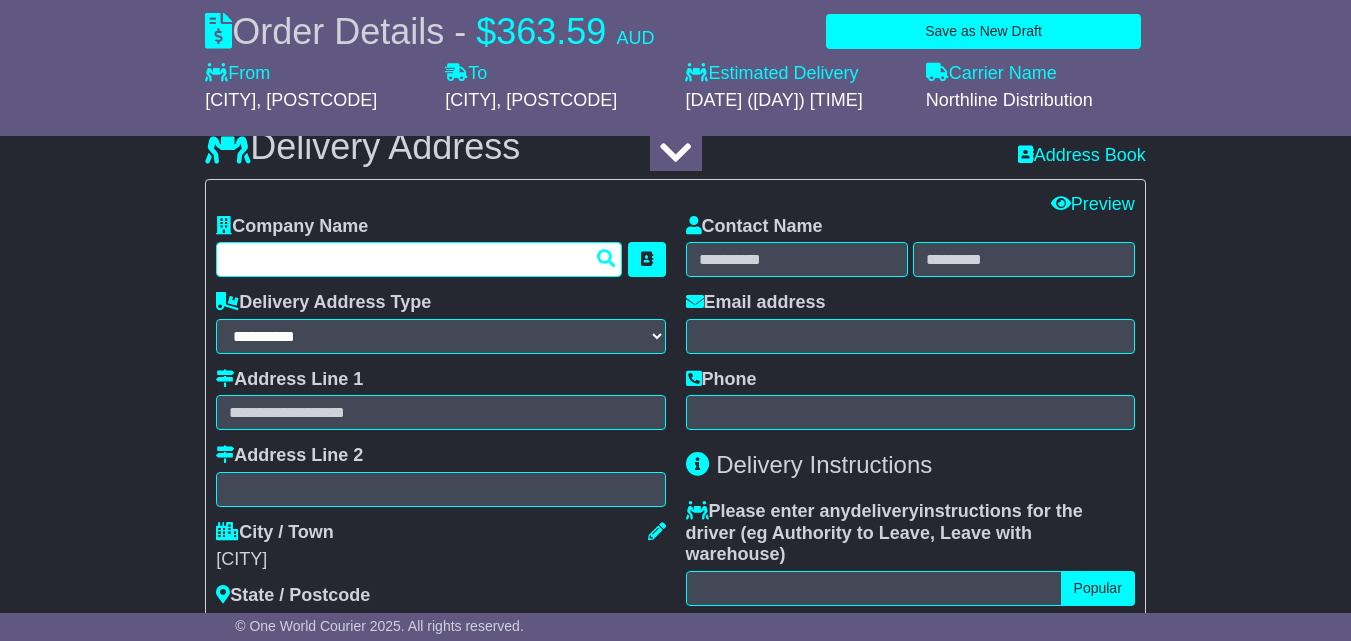 paste on "**********" 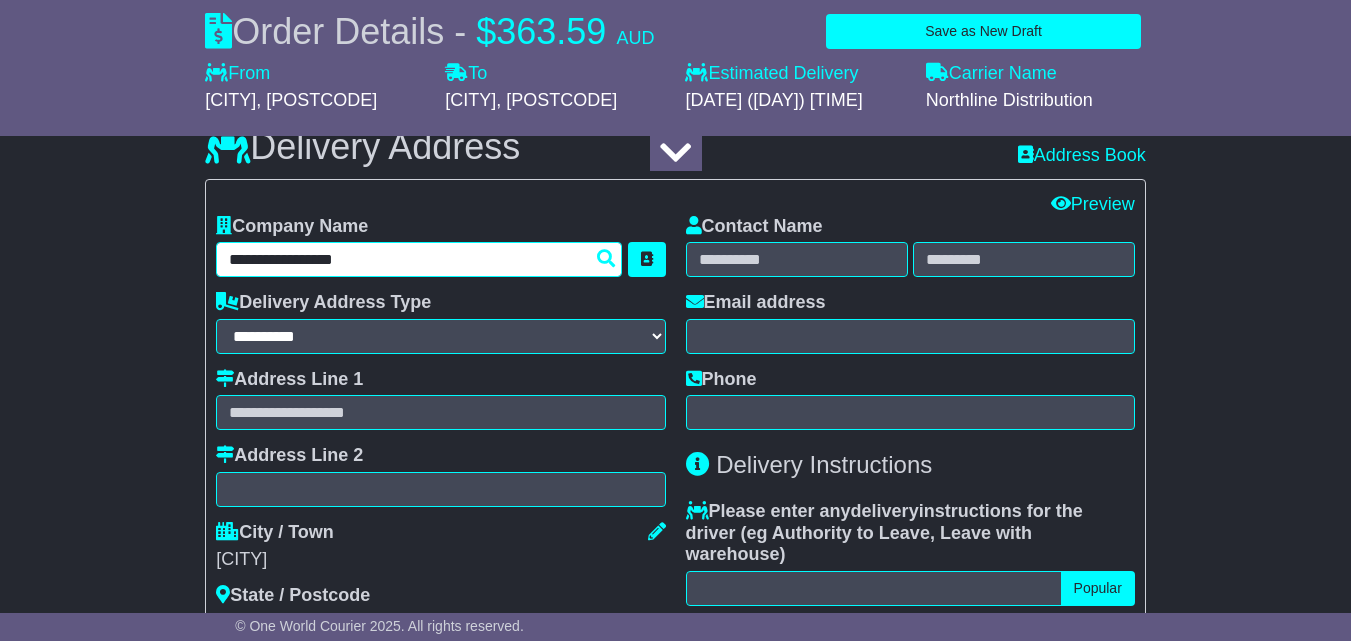 type on "**********" 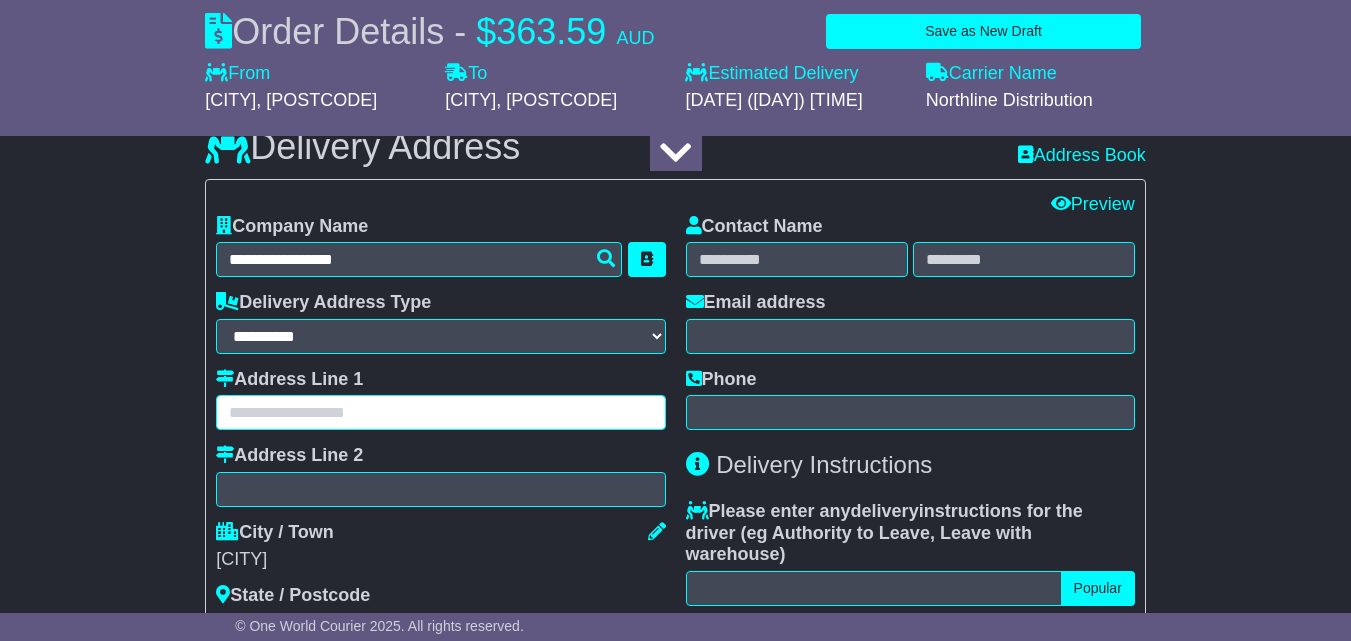 click at bounding box center (440, 412) 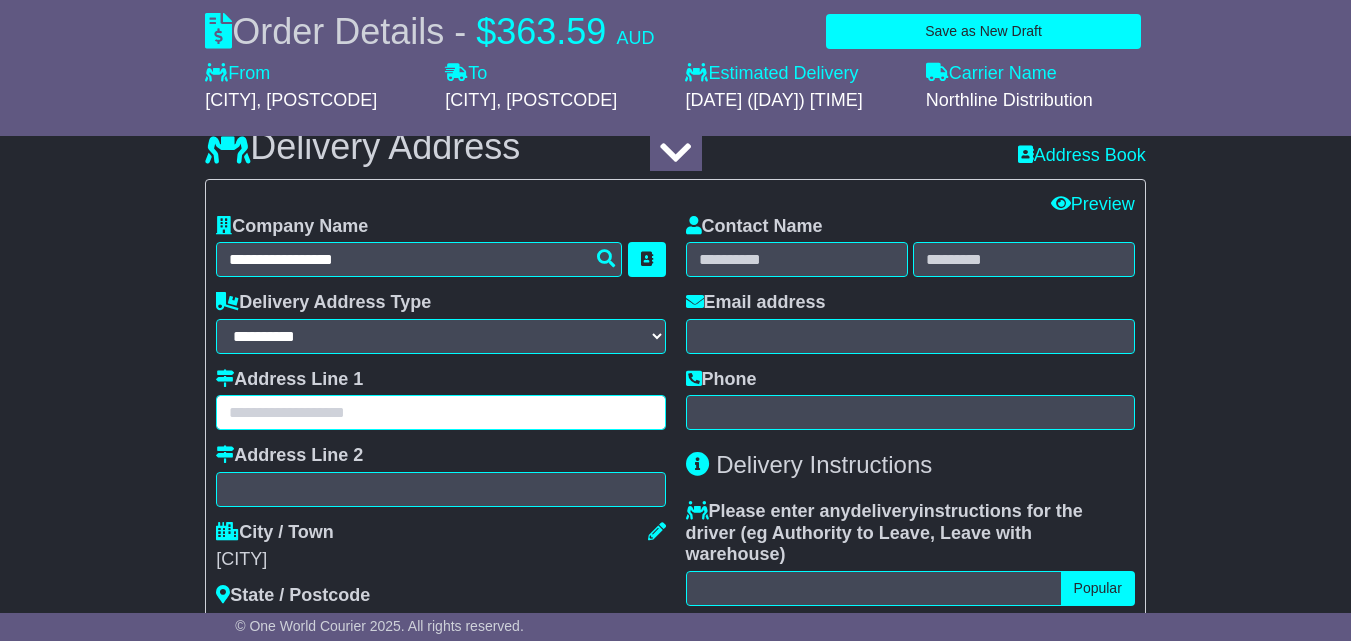 paste on "**" 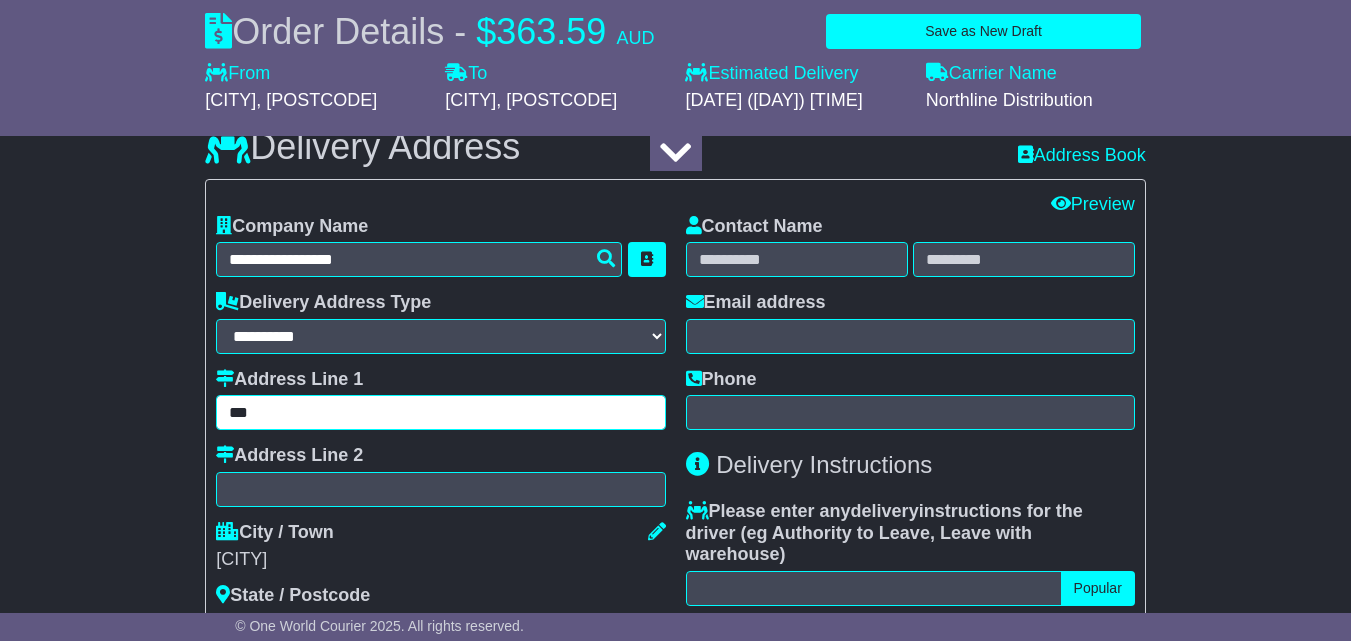 paste on "********" 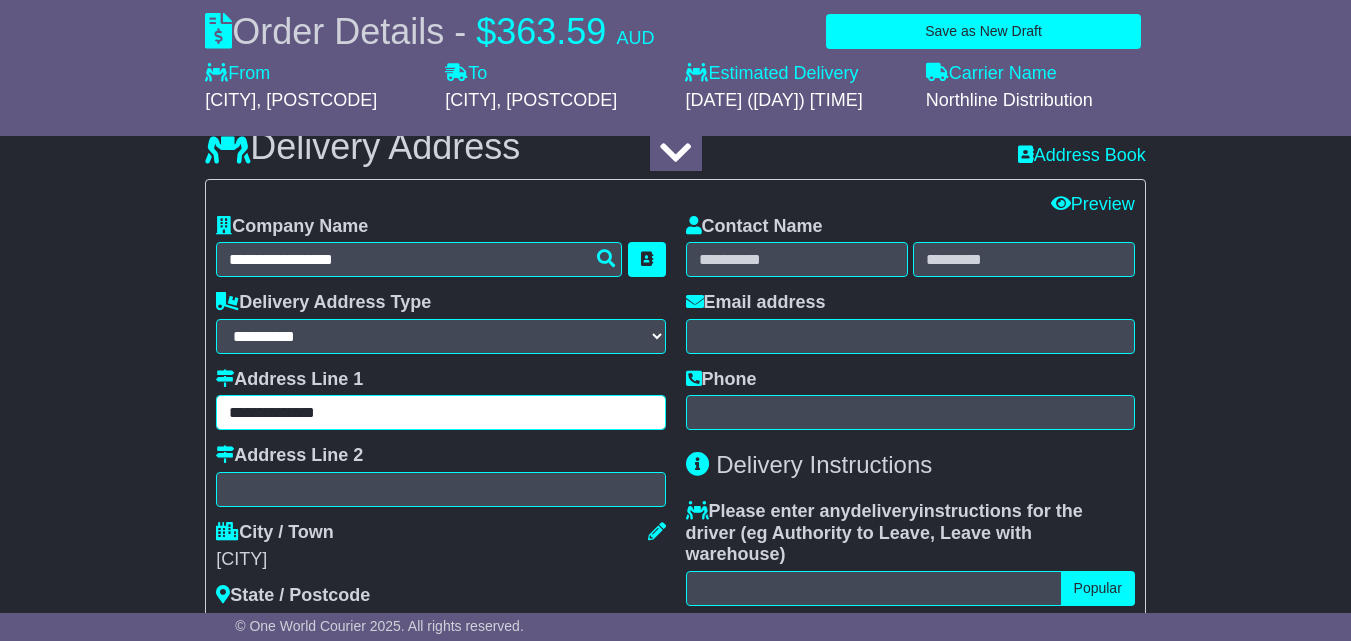 type on "**********" 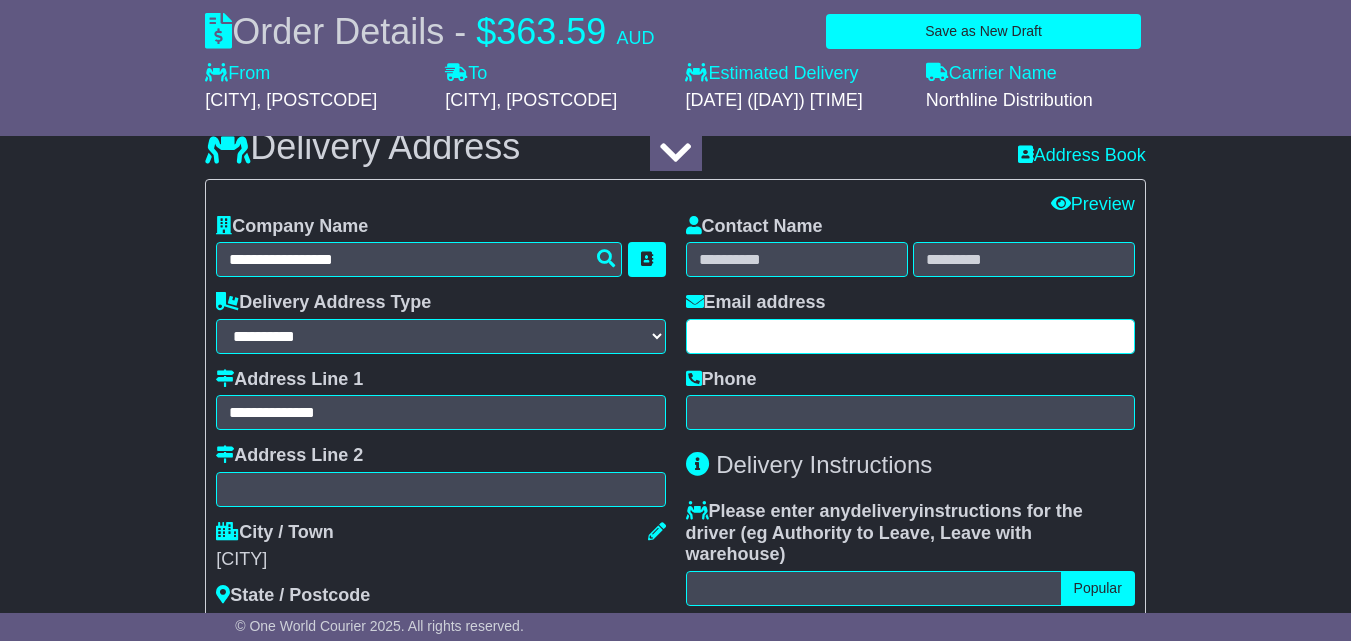 drag, startPoint x: 703, startPoint y: 372, endPoint x: 879, endPoint y: 283, distance: 197.22322 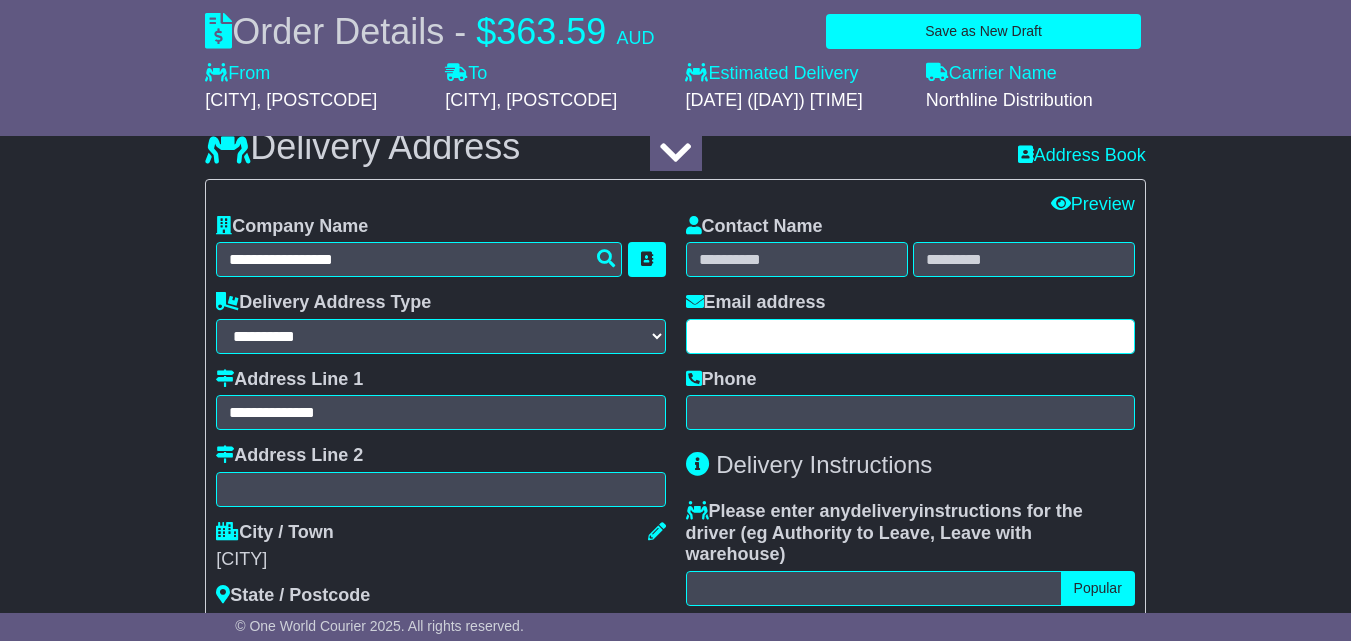 paste on "**********" 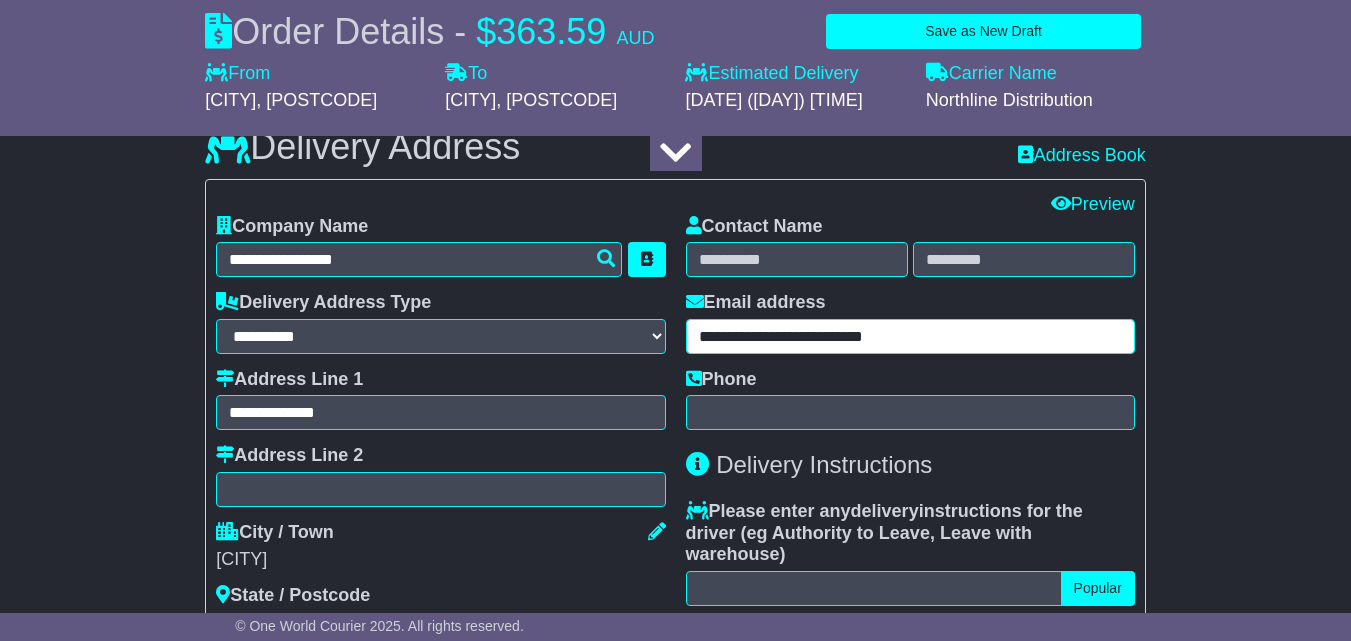 type on "**********" 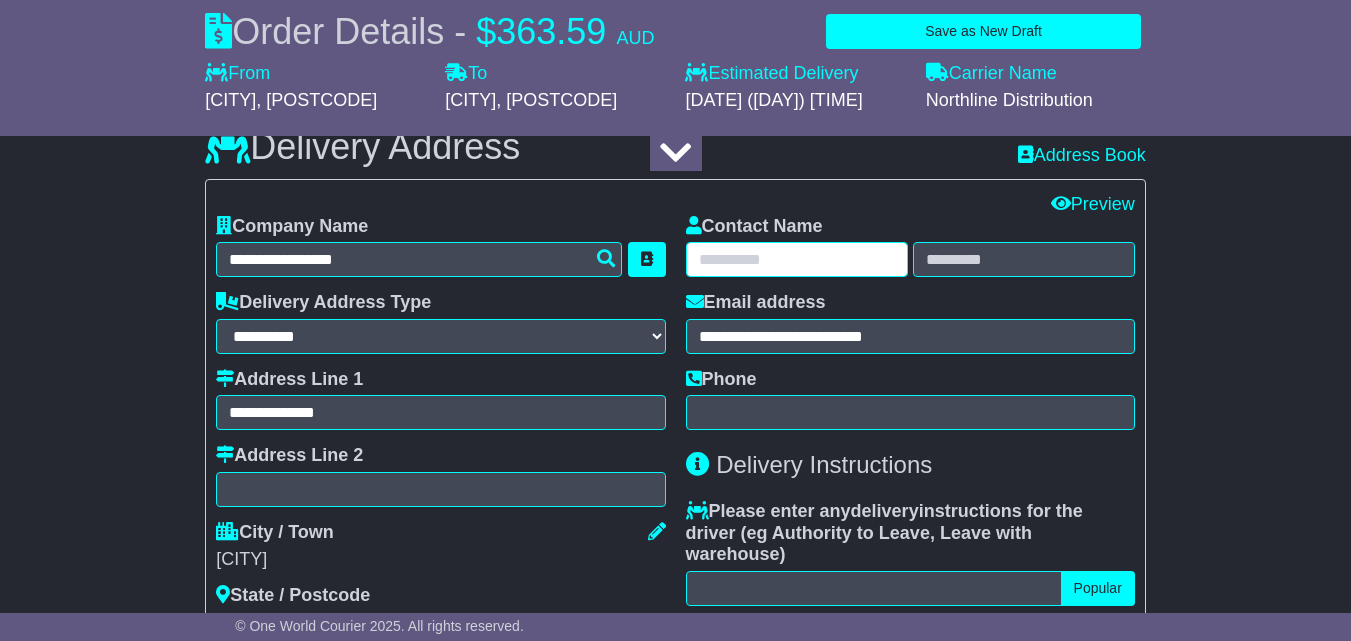 click at bounding box center (797, 259) 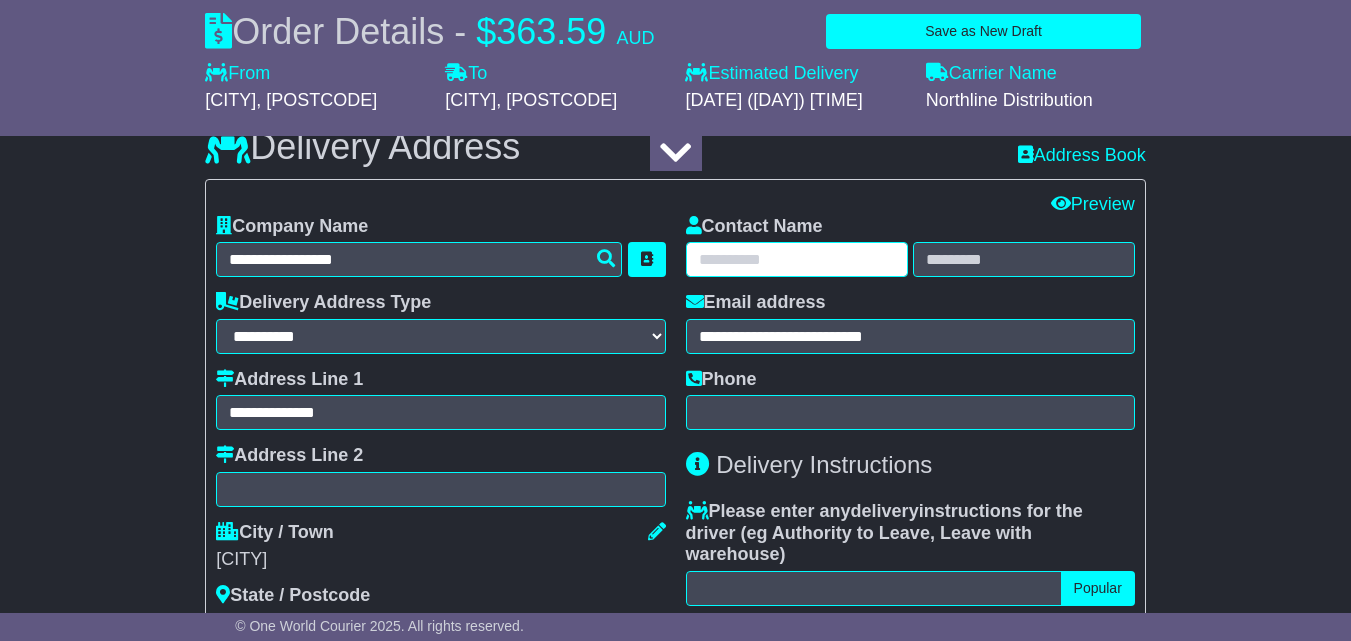 paste on "**********" 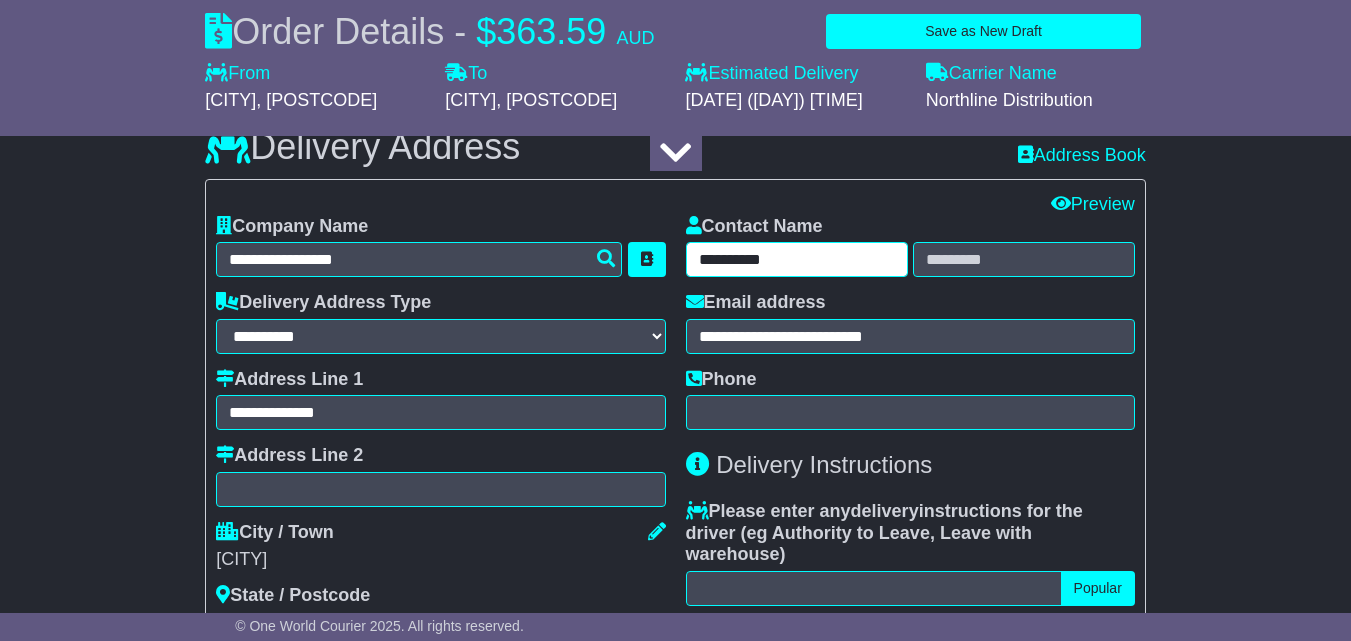 drag, startPoint x: 741, startPoint y: 290, endPoint x: 829, endPoint y: 284, distance: 88.20431 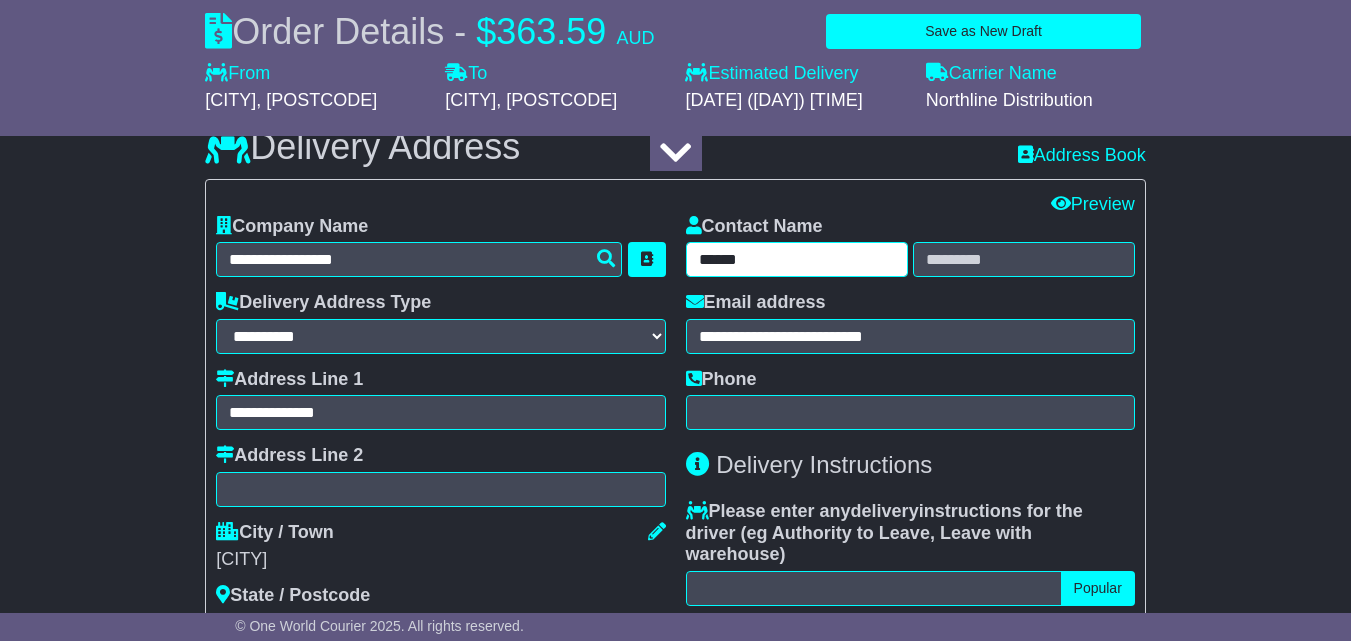 type on "*****" 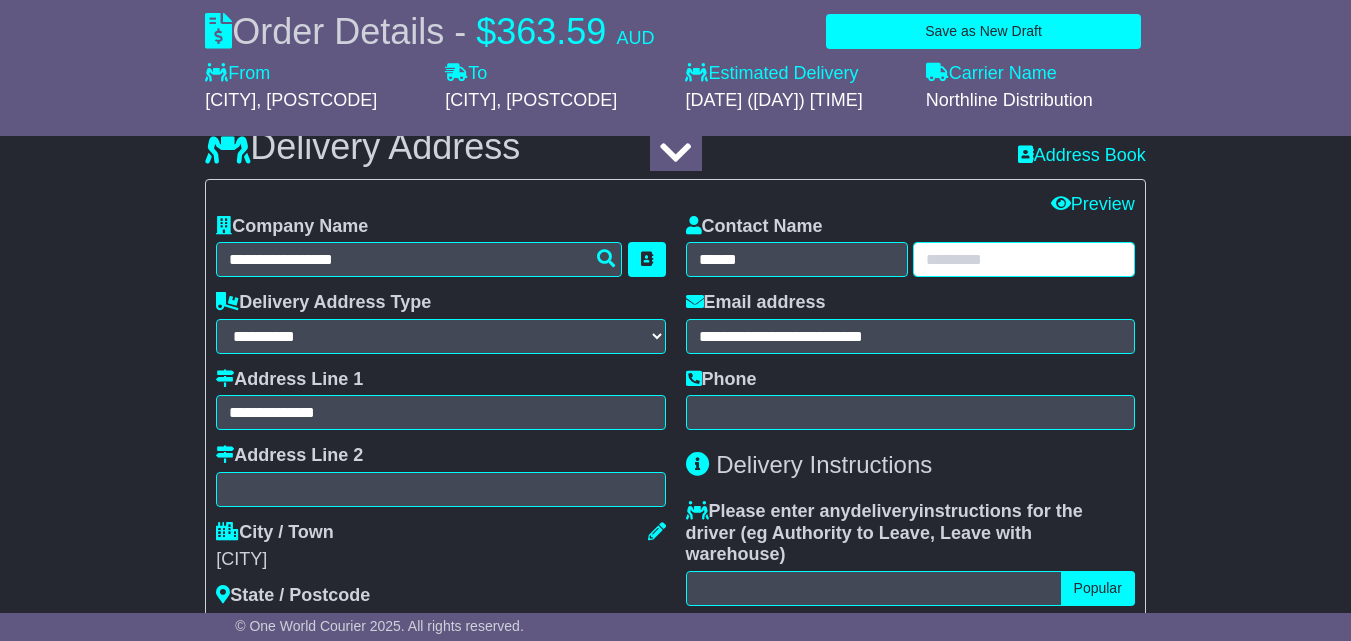 drag, startPoint x: 923, startPoint y: 290, endPoint x: 975, endPoint y: 441, distance: 159.70285 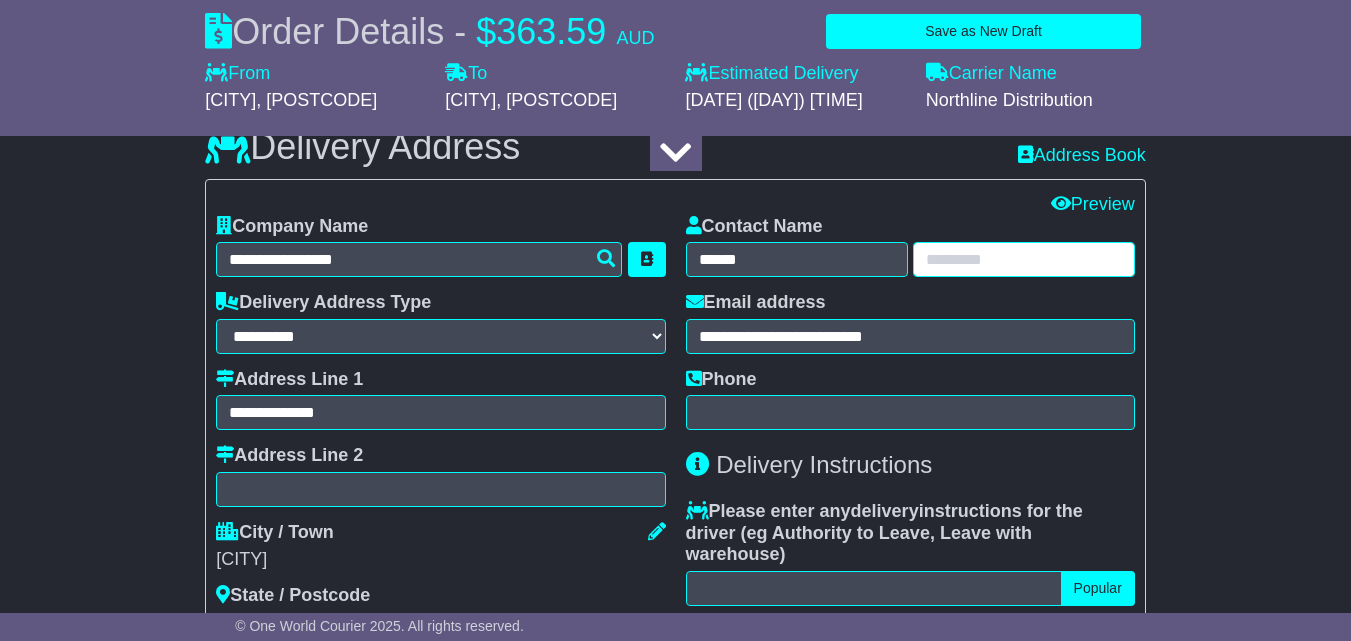 paste on "****" 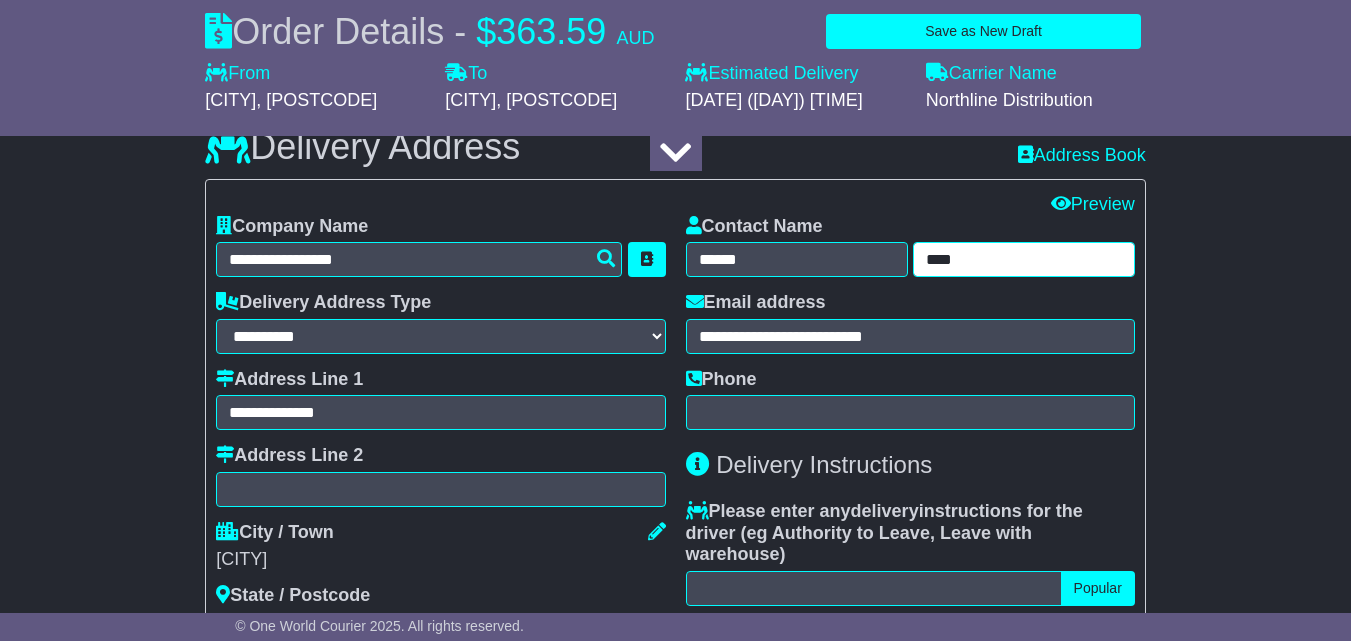 type on "****" 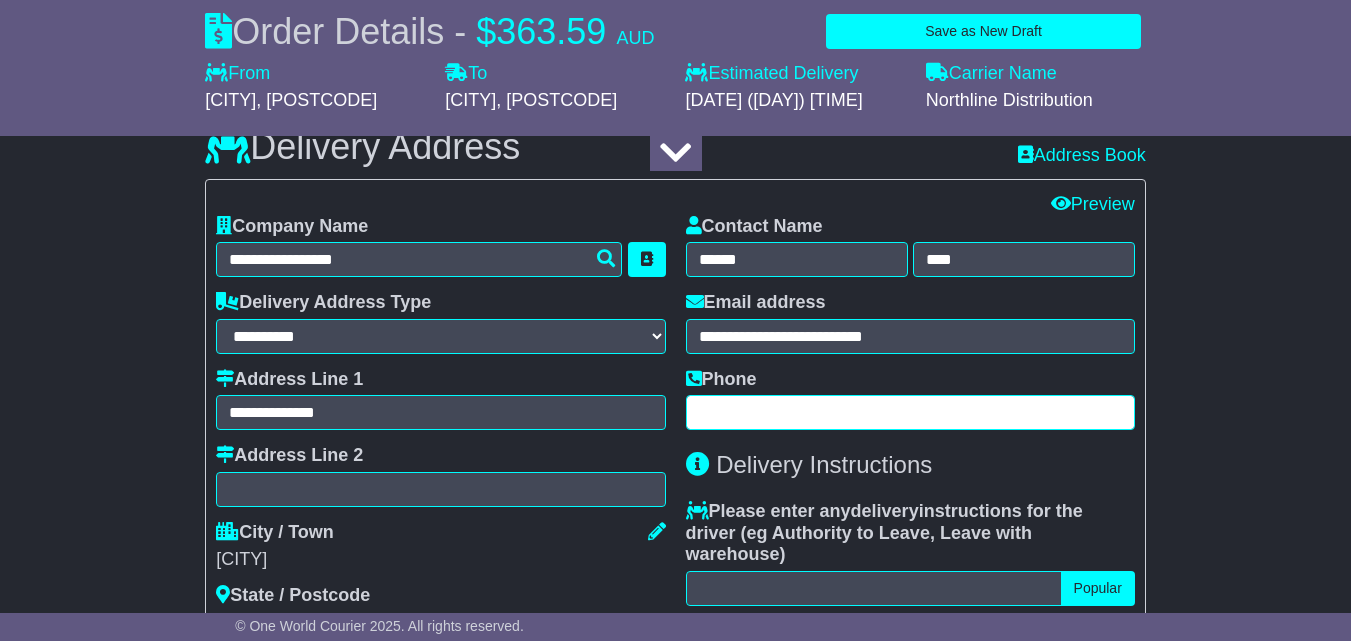 click at bounding box center [910, 412] 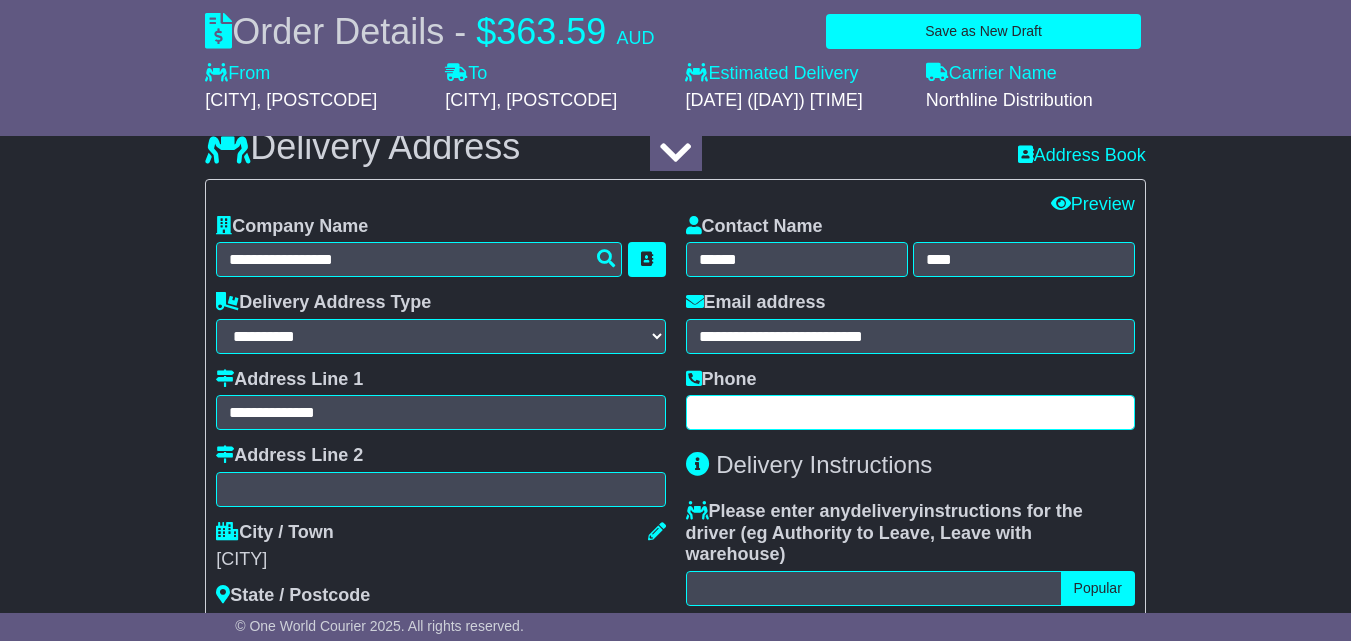 paste on "**********" 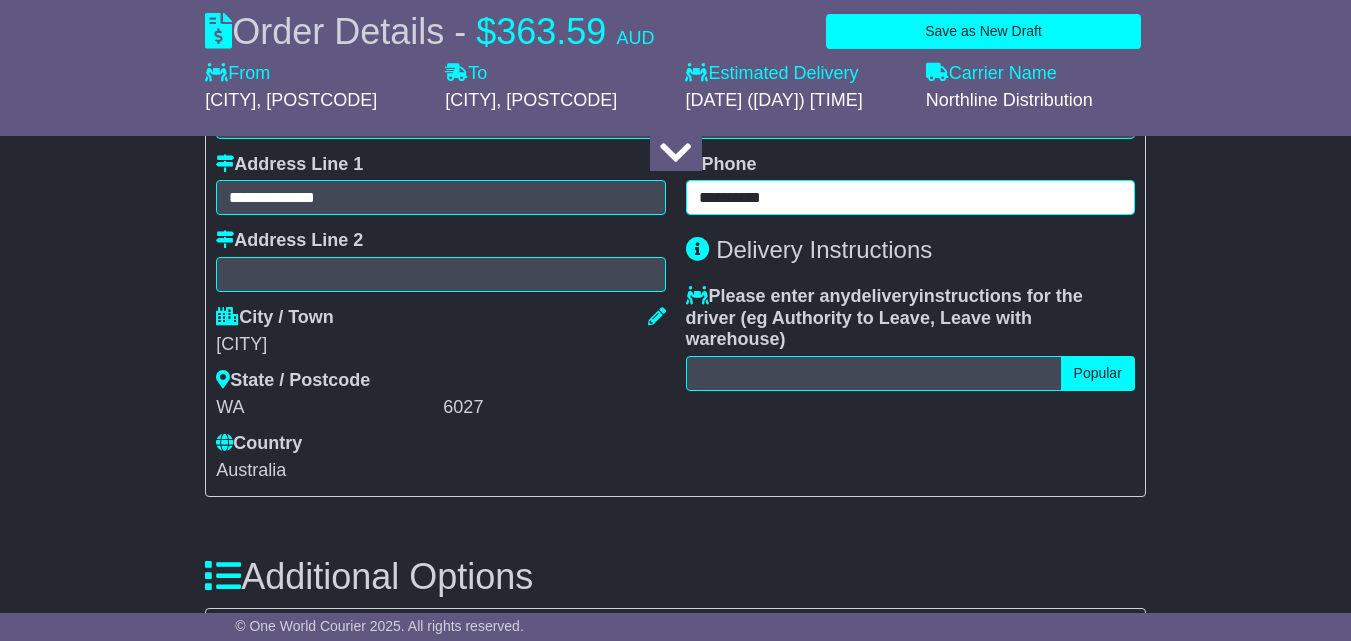 scroll, scrollTop: 1500, scrollLeft: 0, axis: vertical 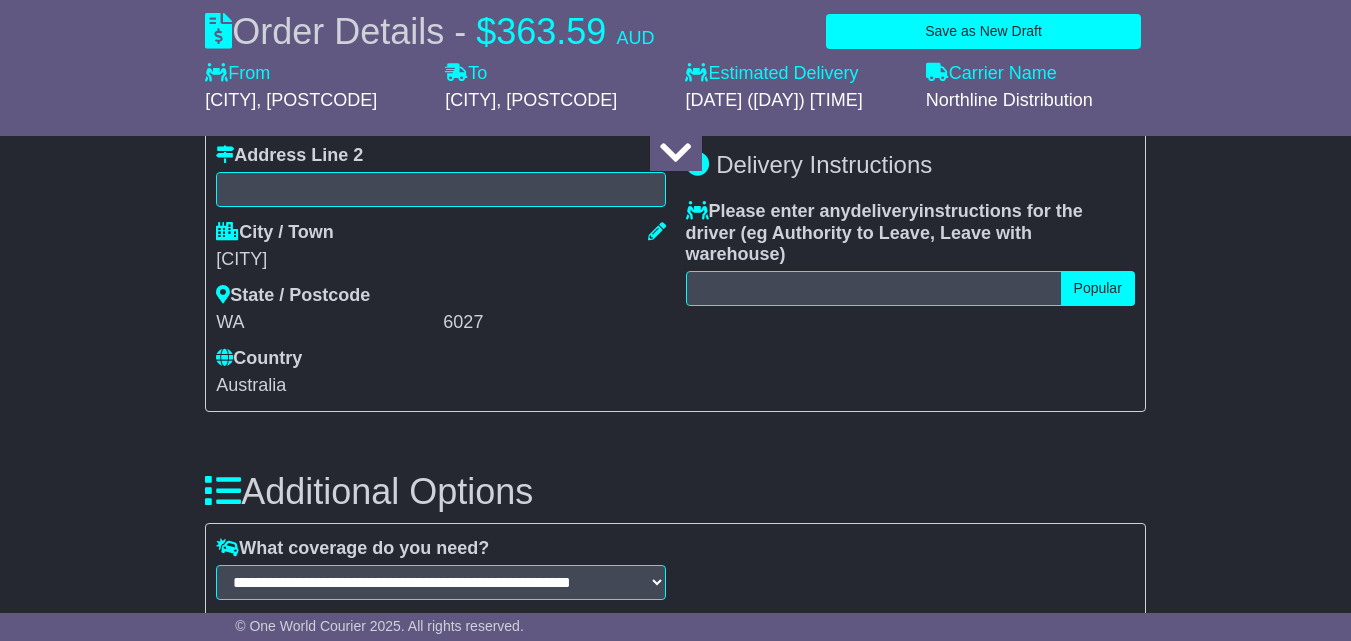 type on "**********" 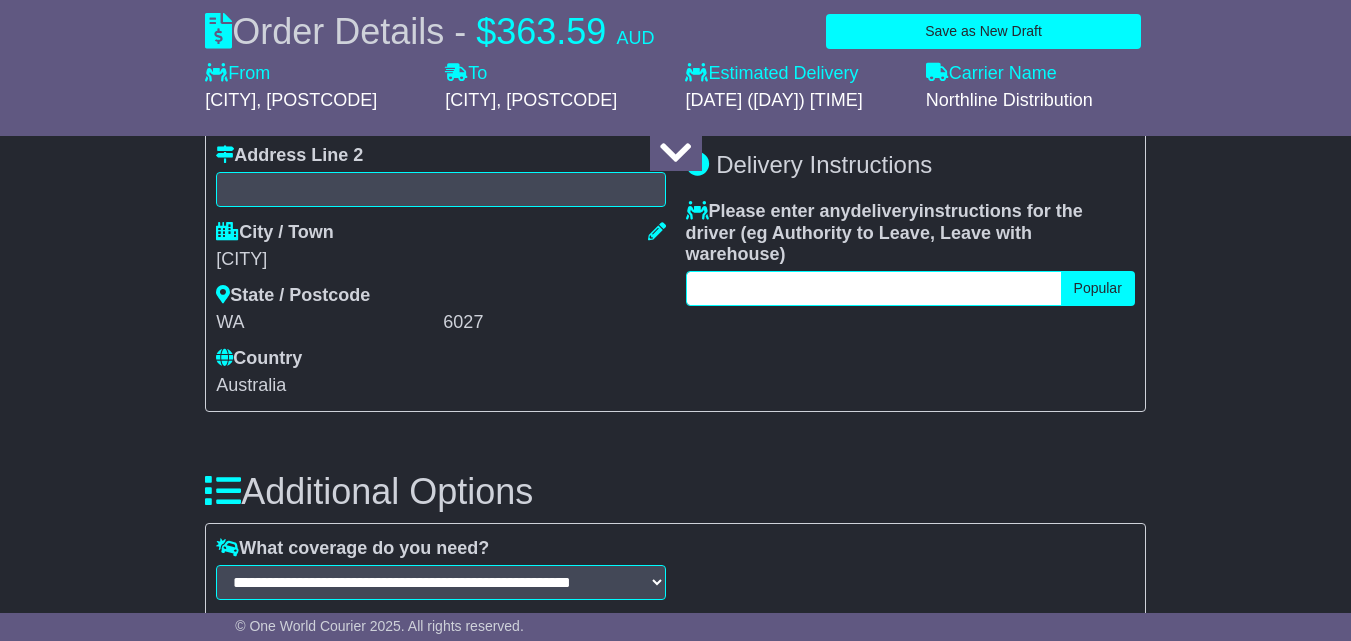 click at bounding box center [874, 288] 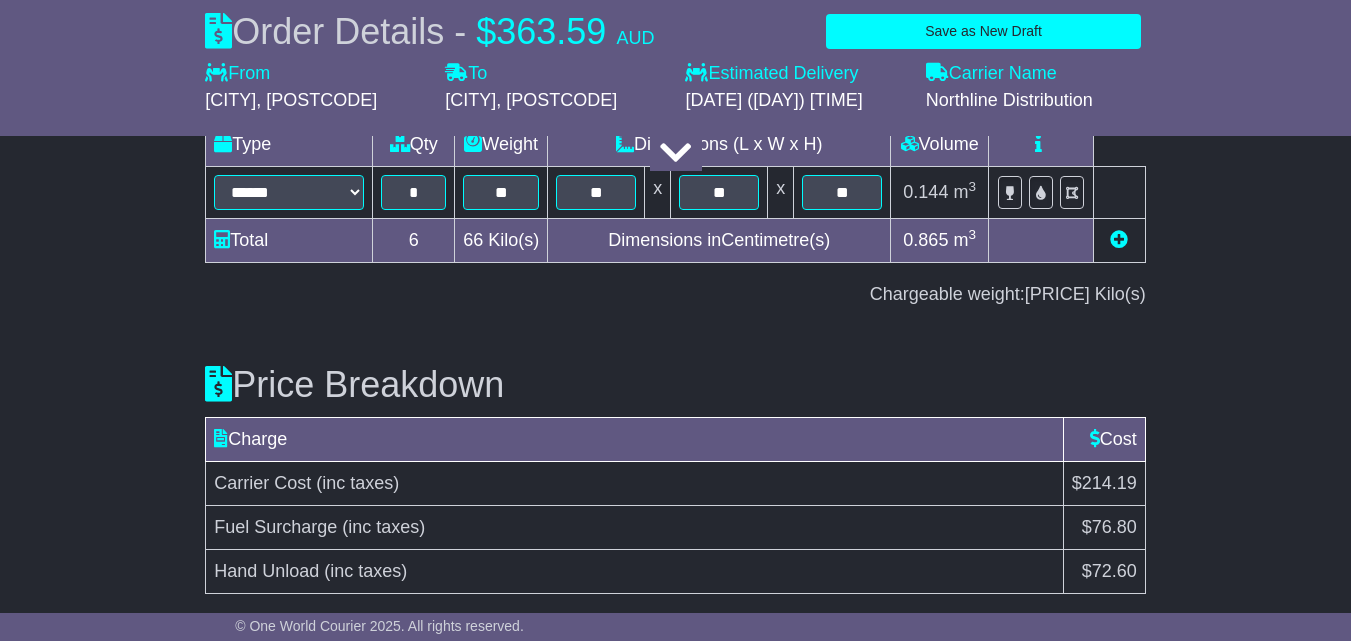 scroll, scrollTop: 2420, scrollLeft: 0, axis: vertical 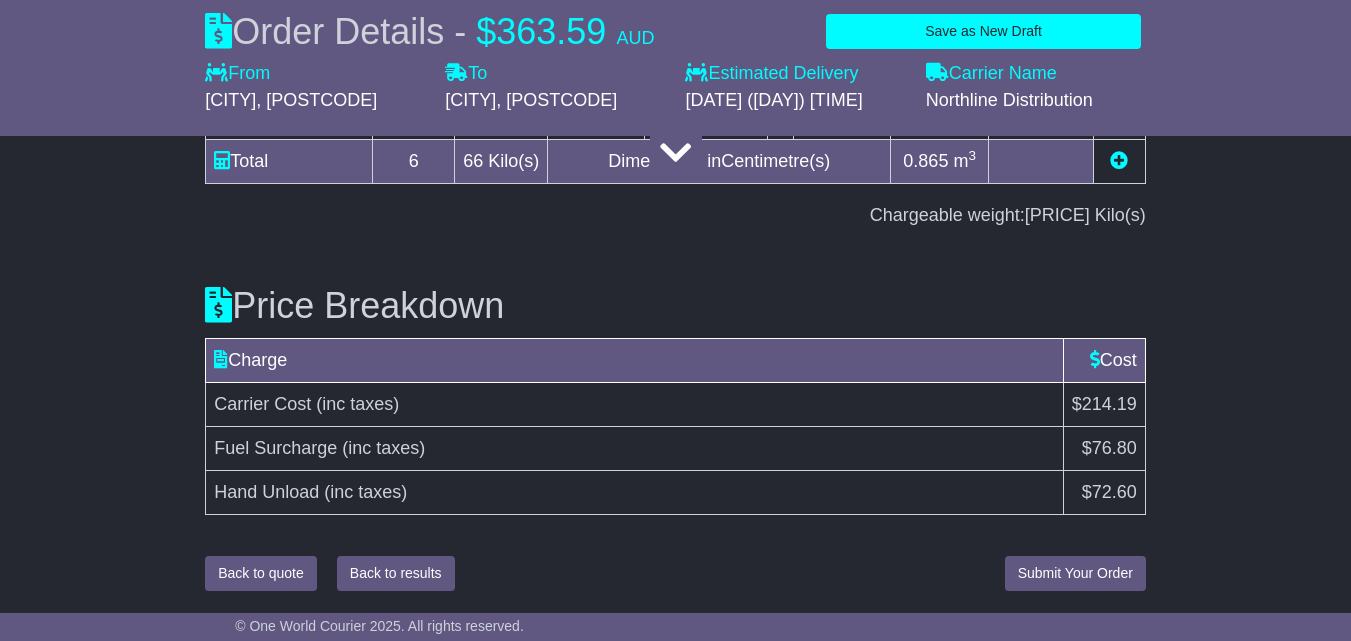 type on "**********" 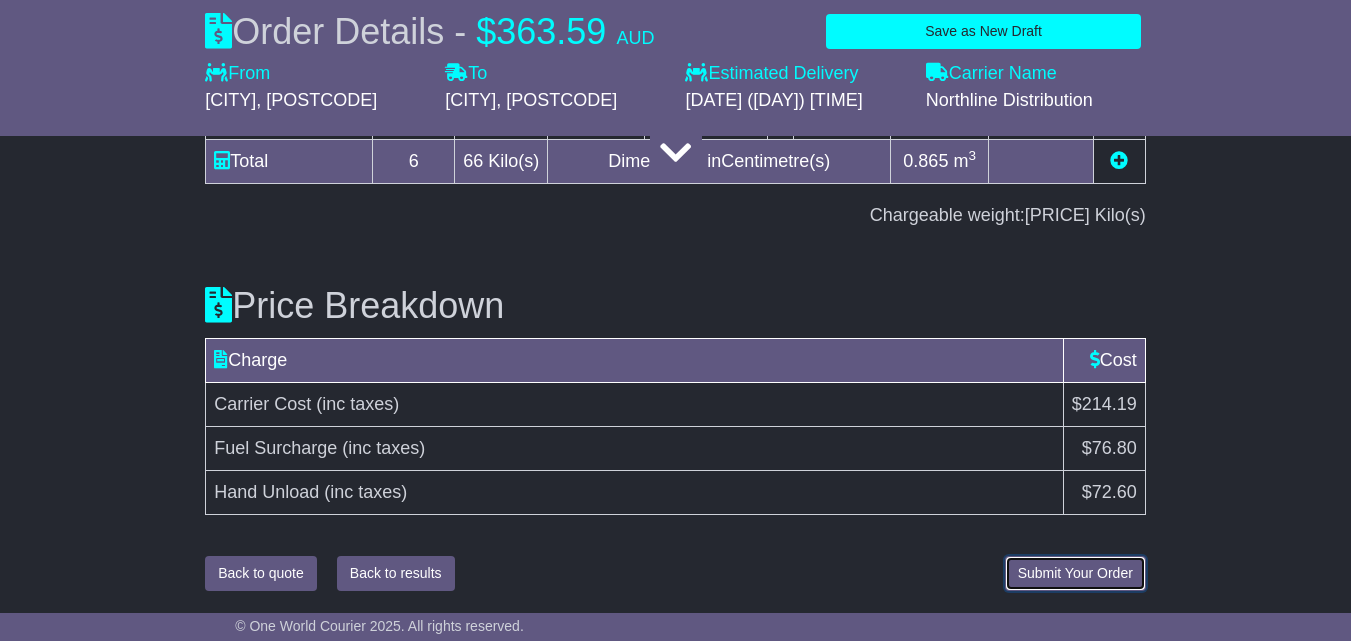 click on "Submit Your Order" at bounding box center [1075, 573] 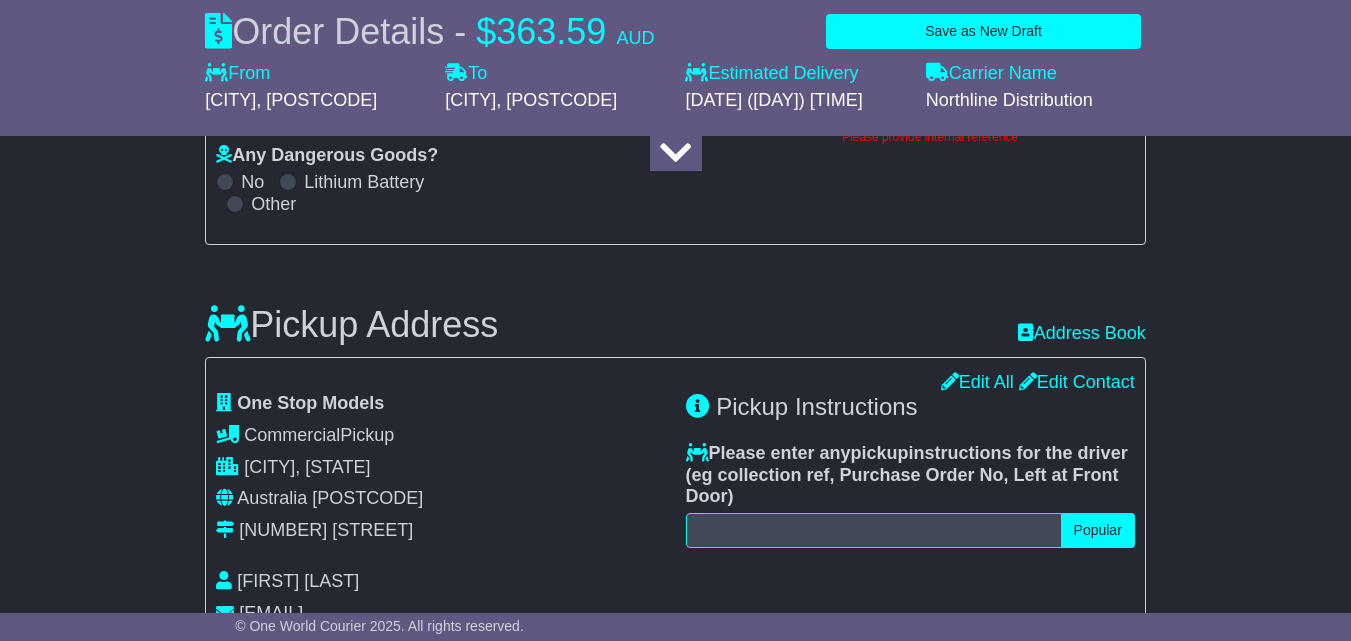 scroll, scrollTop: 326, scrollLeft: 0, axis: vertical 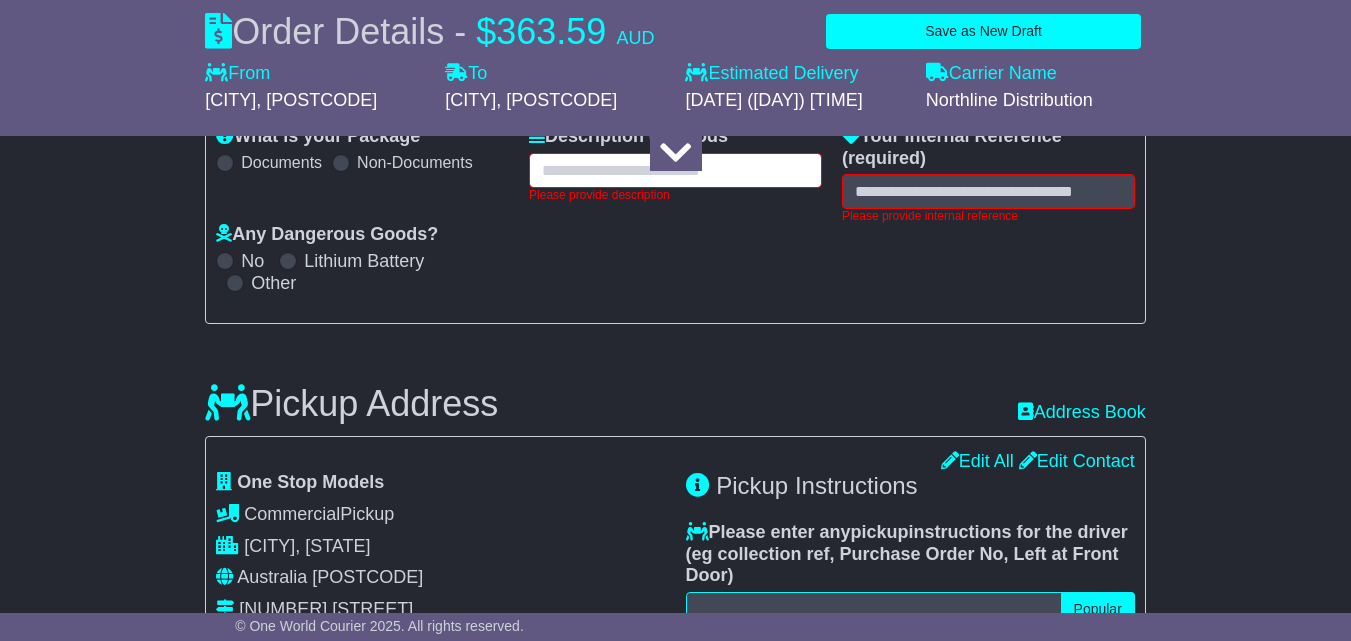 click at bounding box center (675, 170) 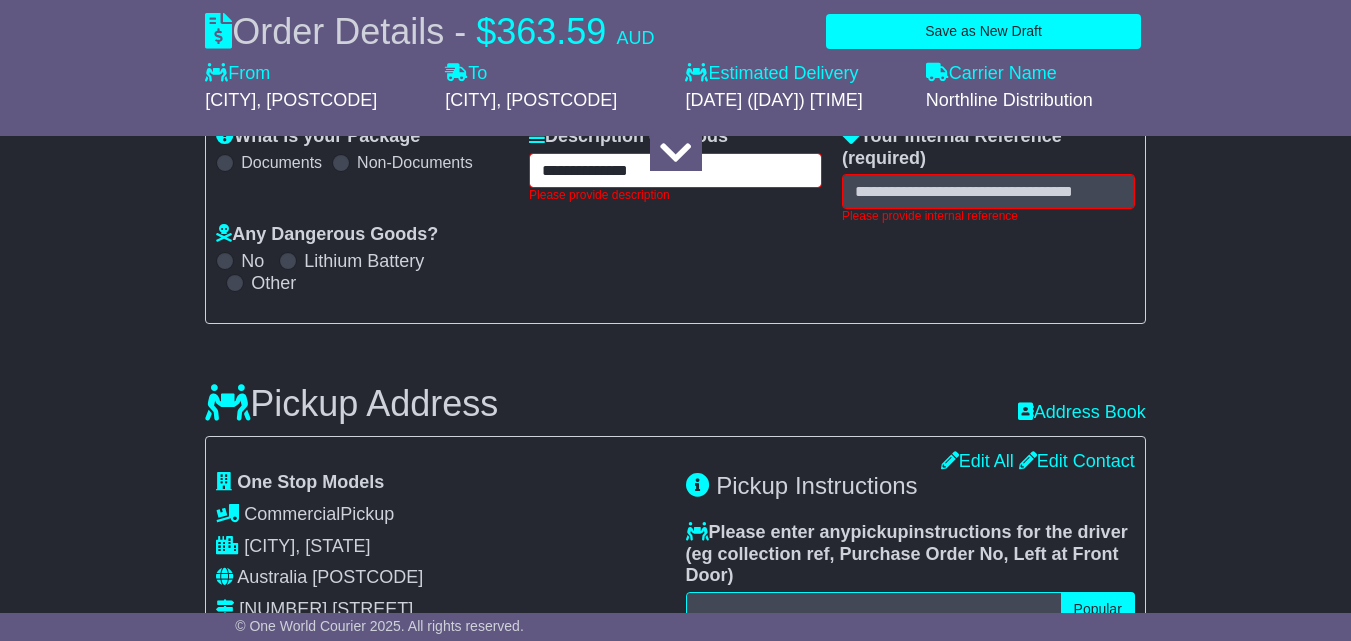 click on "**********" at bounding box center [675, 170] 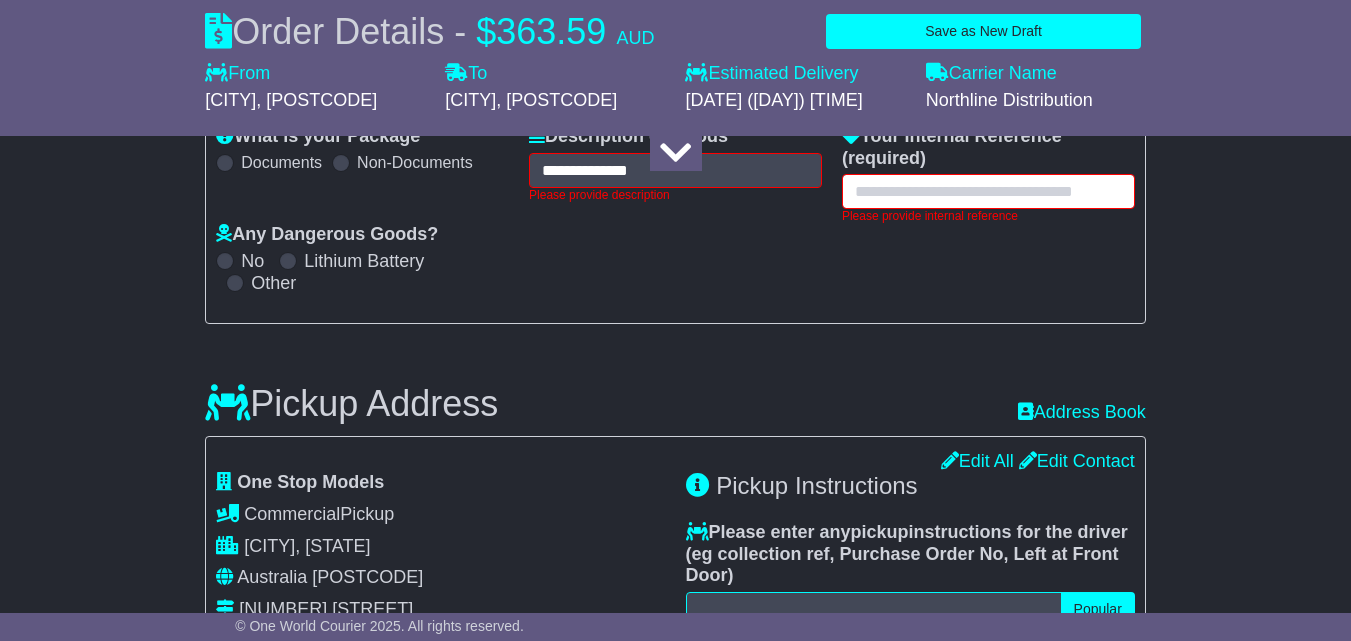 click at bounding box center [988, 191] 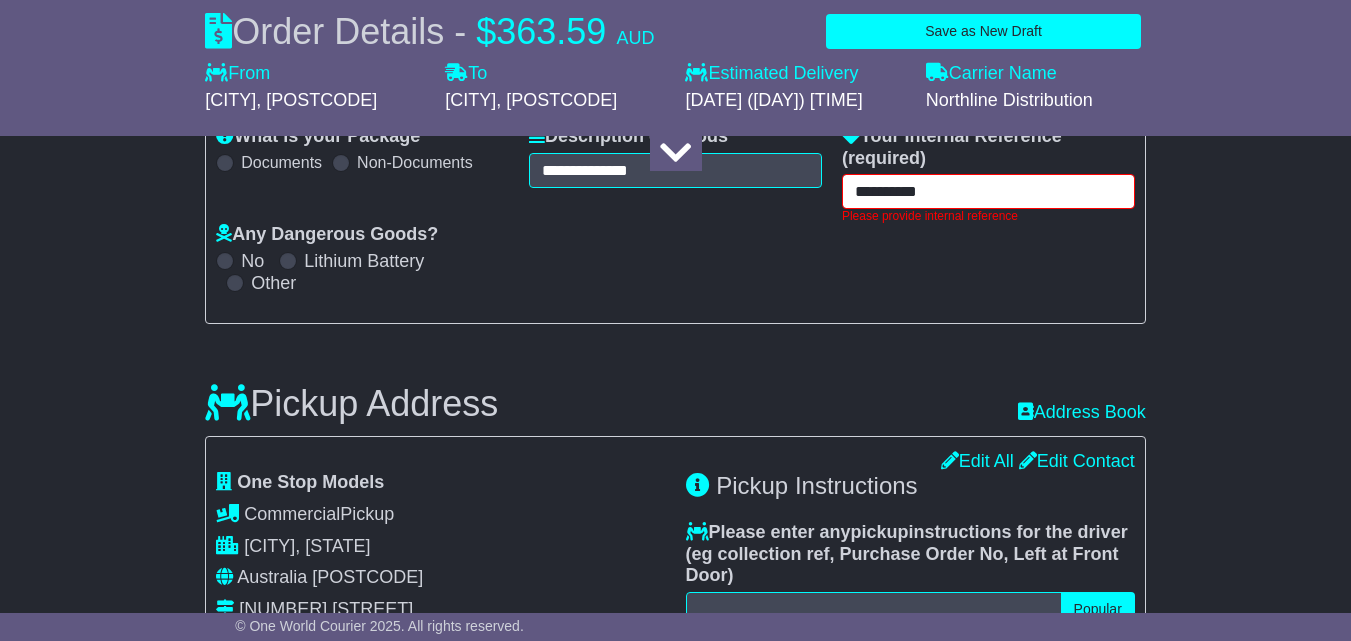 type on "**********" 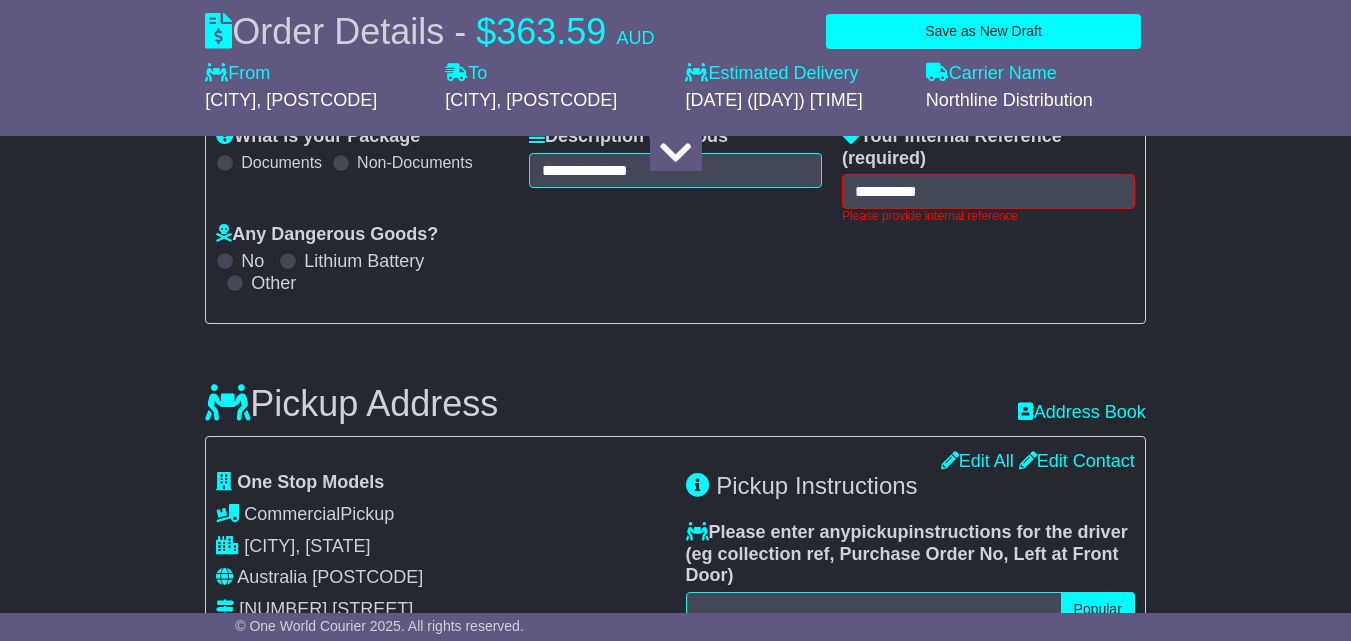 click on "**********" at bounding box center (675, 217) 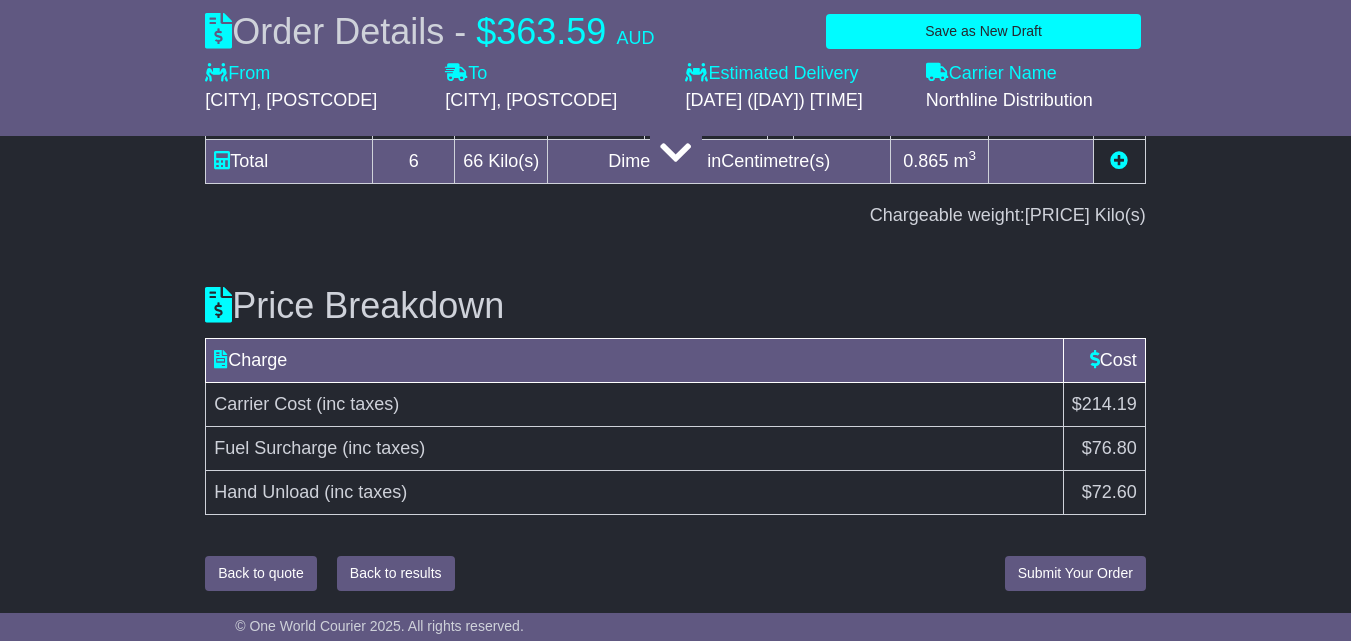 scroll, scrollTop: 2420, scrollLeft: 0, axis: vertical 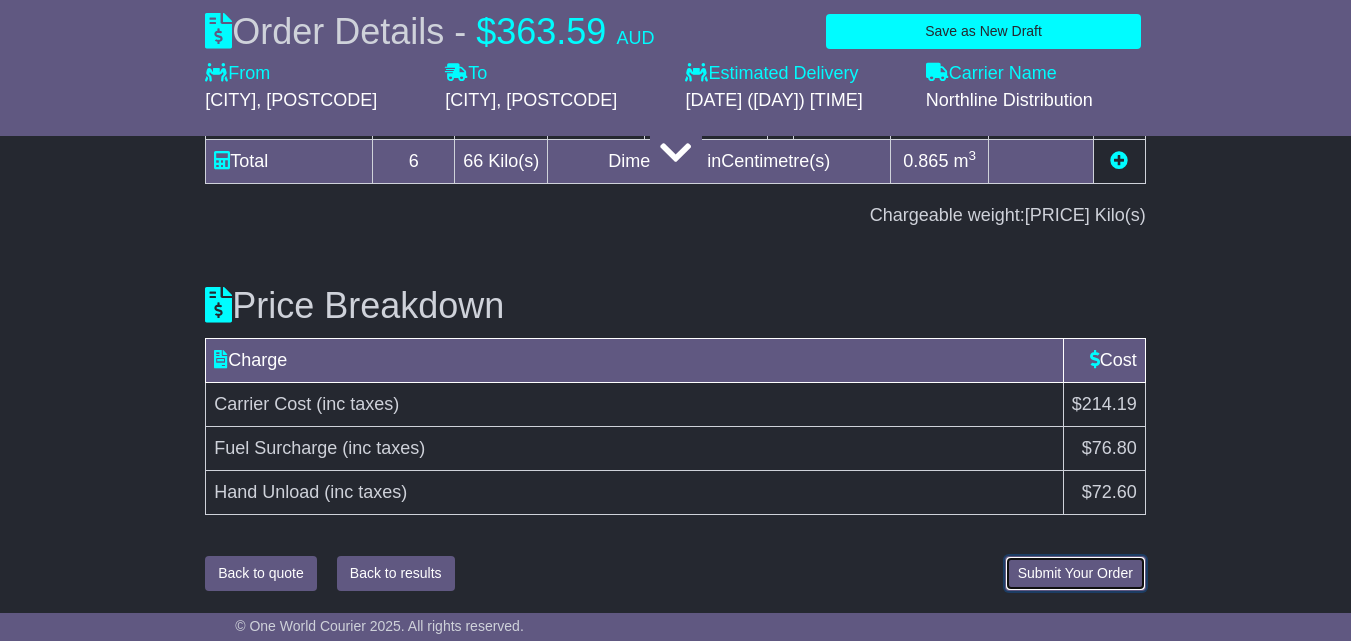 click on "Submit Your Order" at bounding box center (1075, 573) 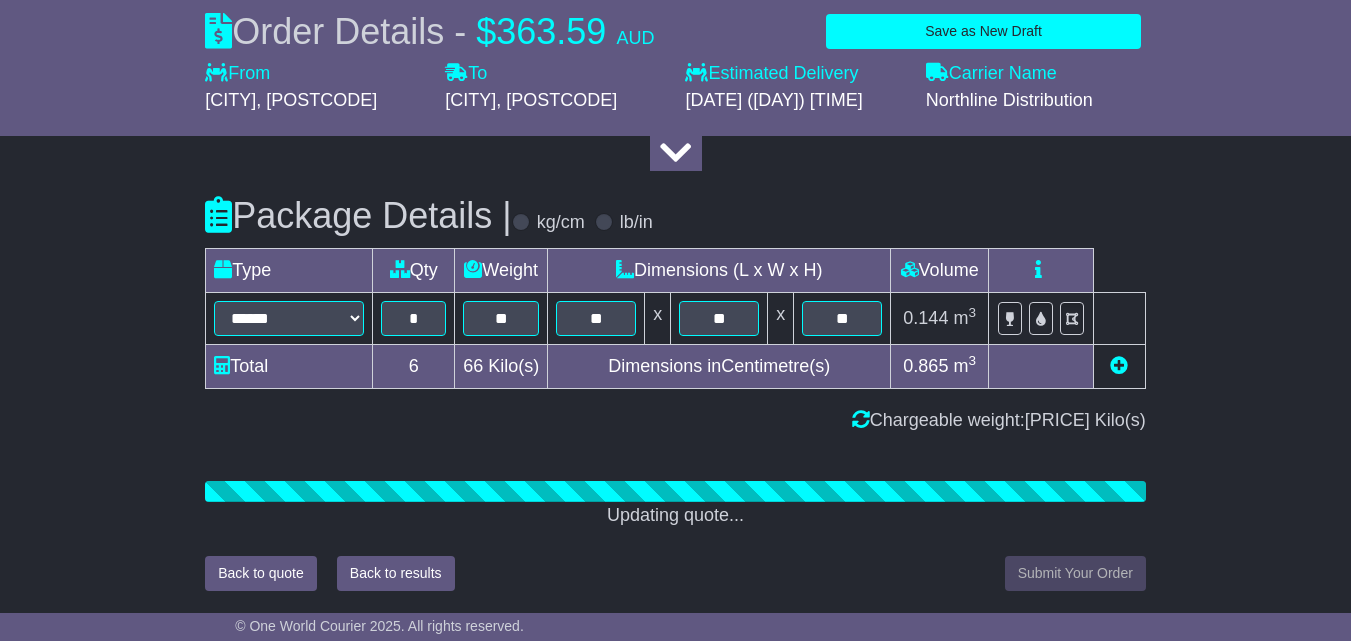 scroll, scrollTop: 2420, scrollLeft: 0, axis: vertical 